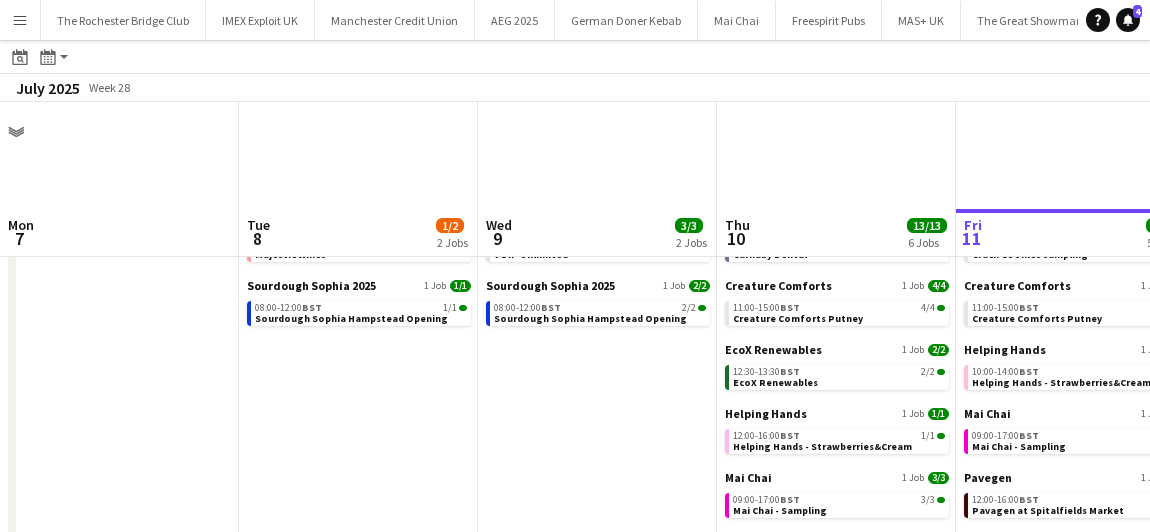 scroll, scrollTop: 108, scrollLeft: 0, axis: vertical 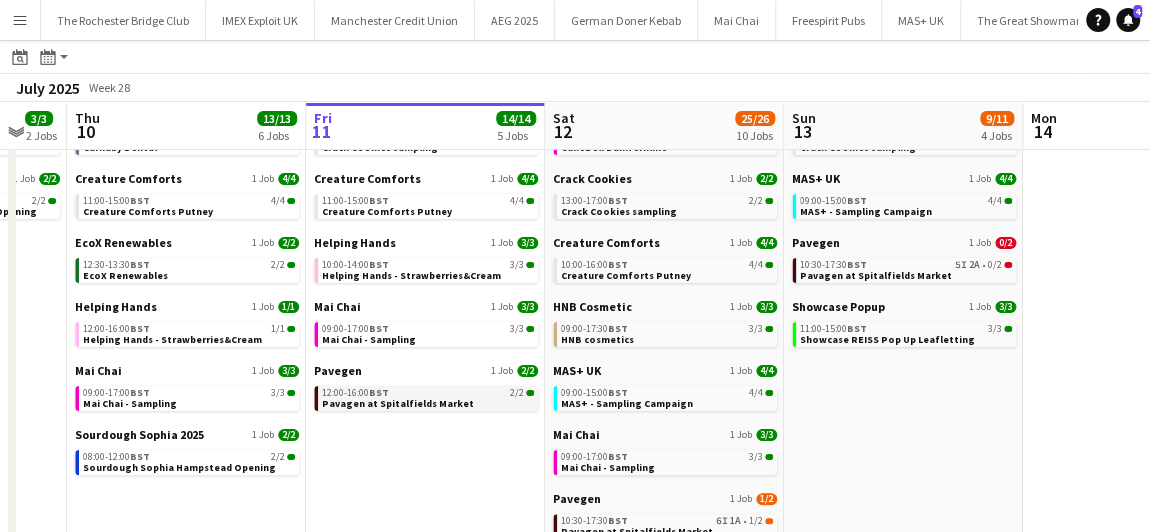 click on "Pavagen at Spitalfields Market" at bounding box center [398, 403] 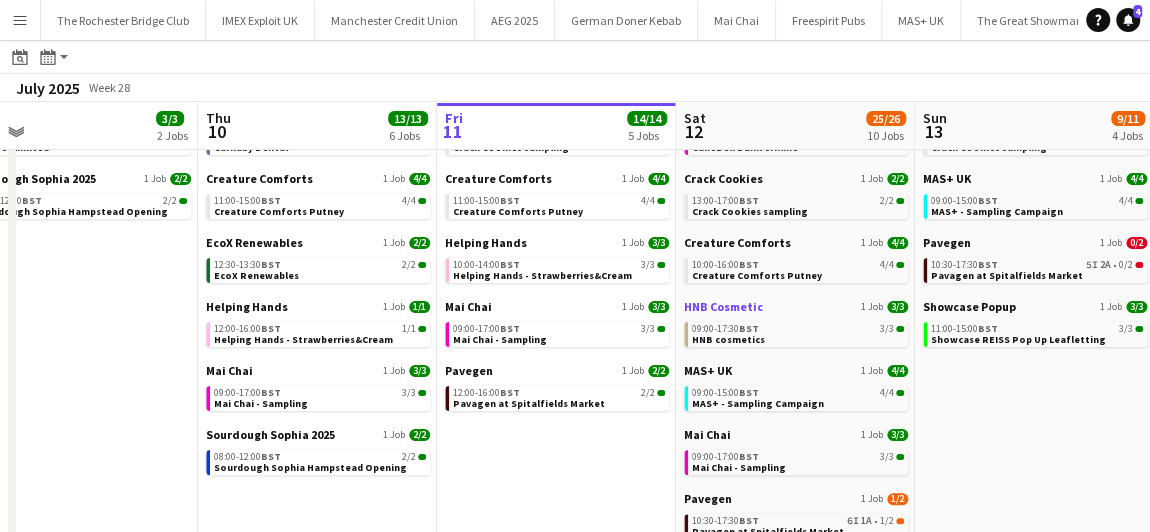 drag, startPoint x: 554, startPoint y: 378, endPoint x: 683, endPoint y: 304, distance: 148.71785 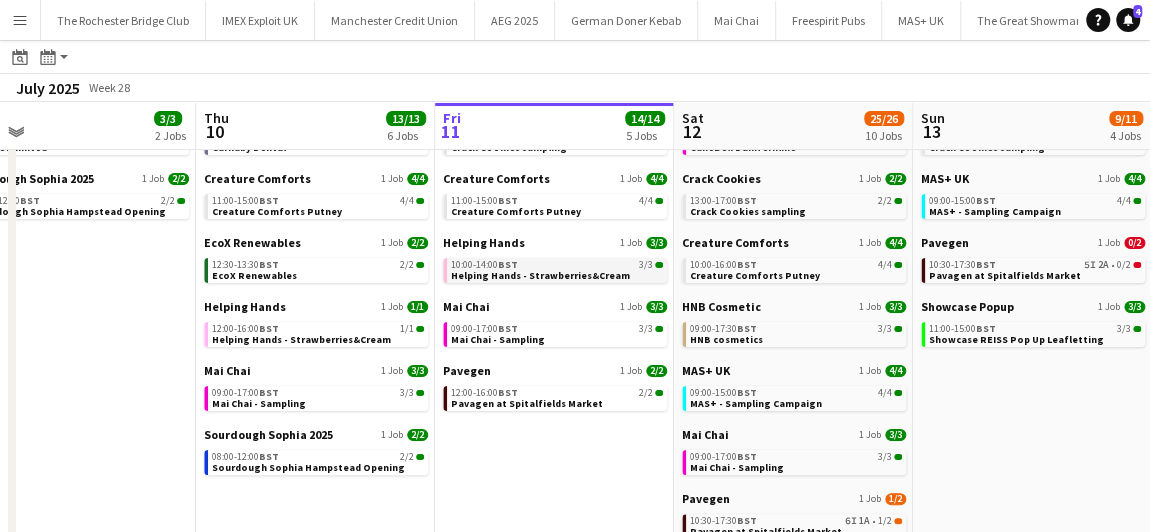 scroll, scrollTop: 0, scrollLeft: 0, axis: both 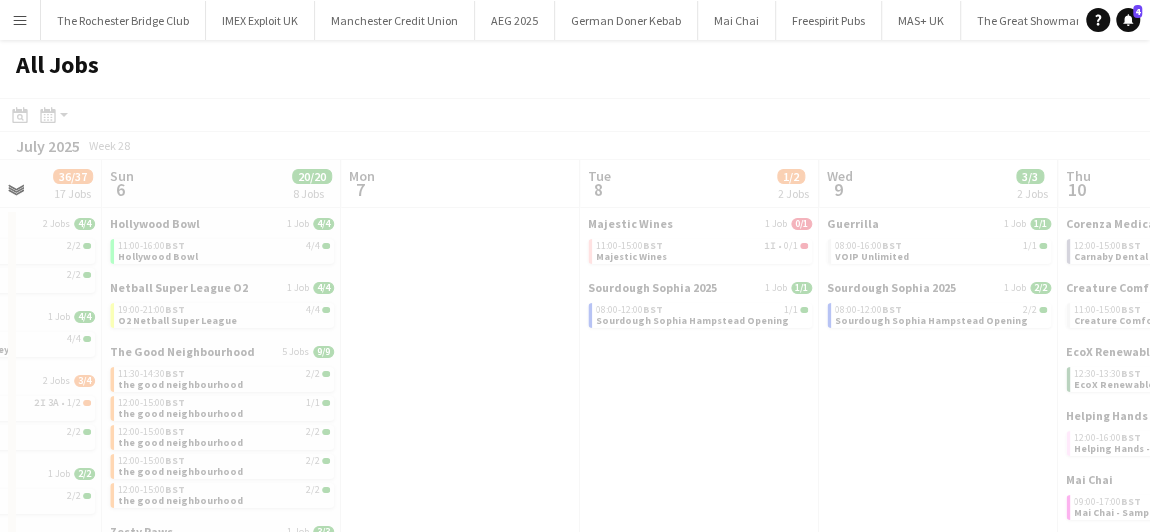 drag, startPoint x: 107, startPoint y: 402, endPoint x: 1146, endPoint y: 255, distance: 1049.3474 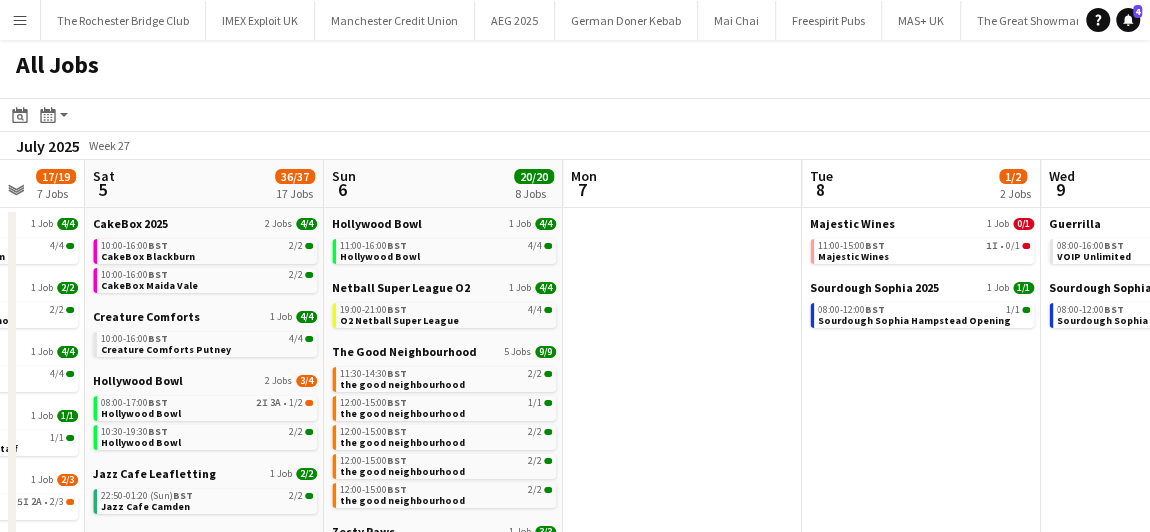 drag, startPoint x: 438, startPoint y: 379, endPoint x: 899, endPoint y: 274, distance: 472.80652 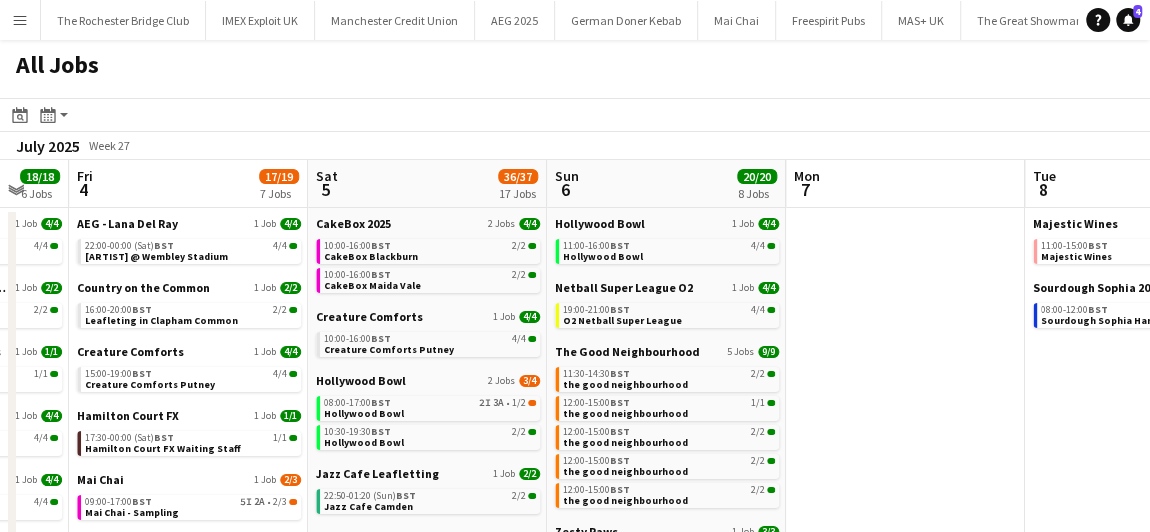 scroll, scrollTop: 0, scrollLeft: 649, axis: horizontal 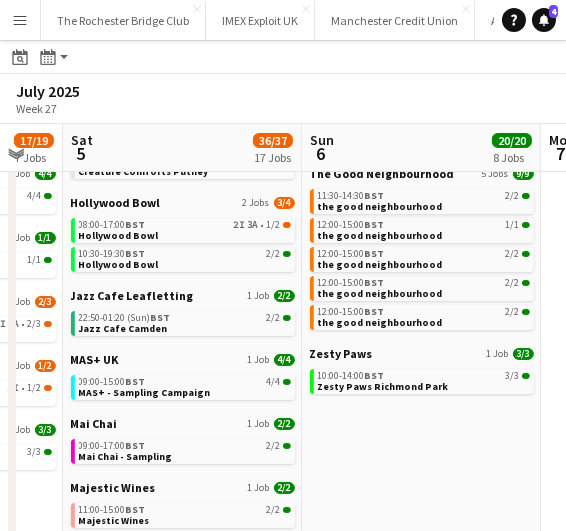 drag, startPoint x: 284, startPoint y: 506, endPoint x: -17, endPoint y: 456, distance: 305.12457 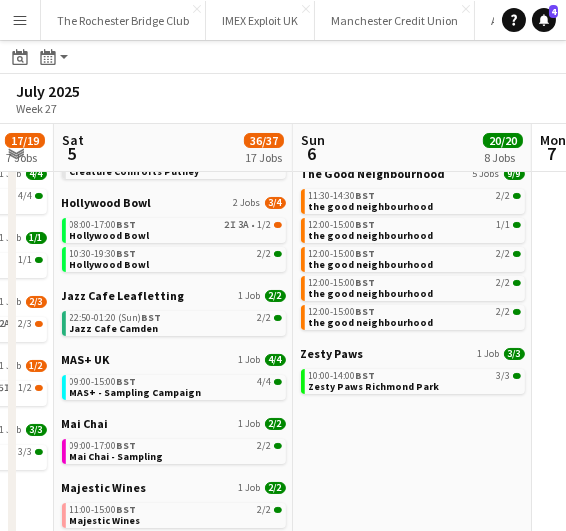 scroll, scrollTop: 0, scrollLeft: 893, axis: horizontal 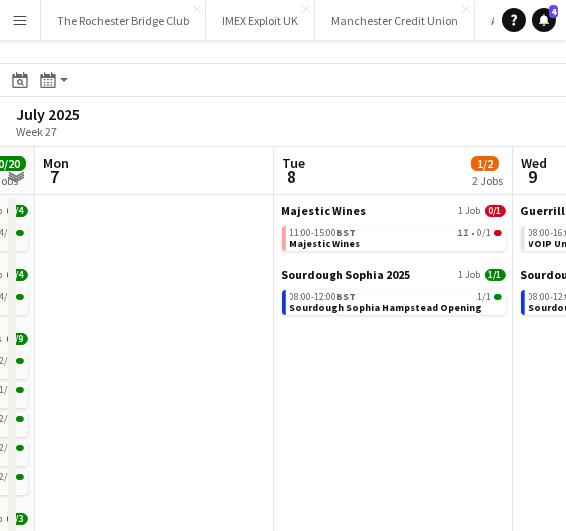 drag, startPoint x: 543, startPoint y: 384, endPoint x: -46, endPoint y: 380, distance: 589.0136 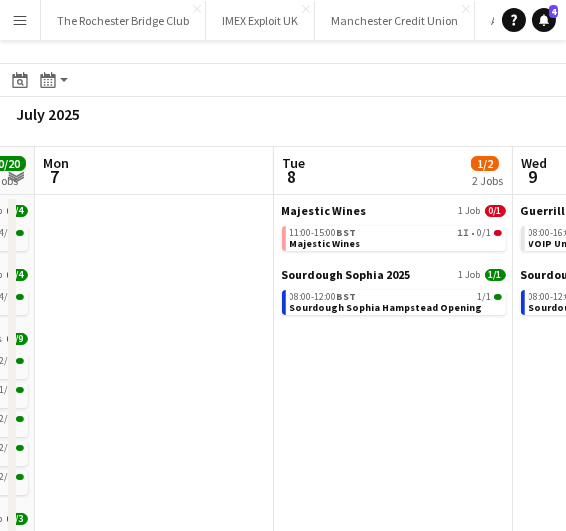 scroll, scrollTop: 0, scrollLeft: 606, axis: horizontal 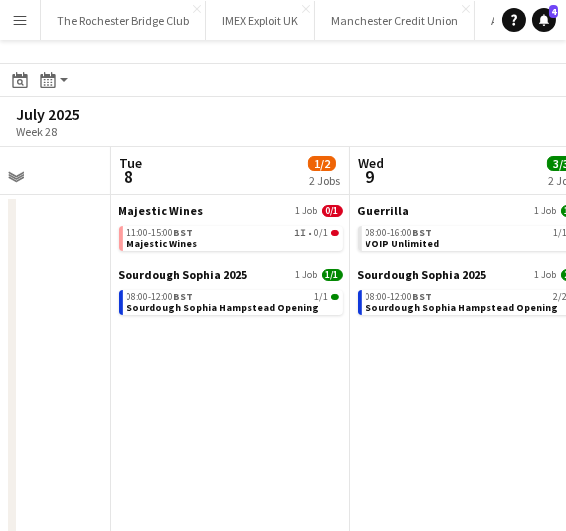 drag, startPoint x: 163, startPoint y: 339, endPoint x: -29, endPoint y: 335, distance: 192.04166 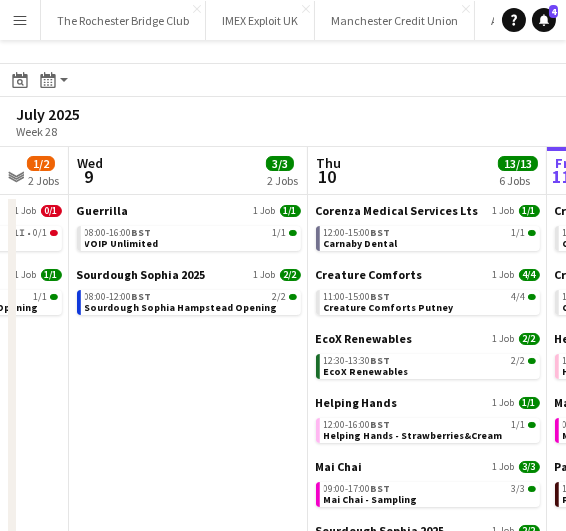 drag, startPoint x: 438, startPoint y: 379, endPoint x: 156, endPoint y: 382, distance: 282.01596 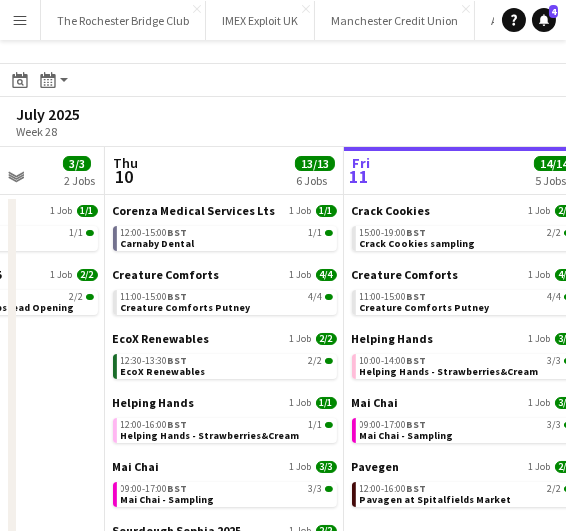 scroll, scrollTop: 0, scrollLeft: 623, axis: horizontal 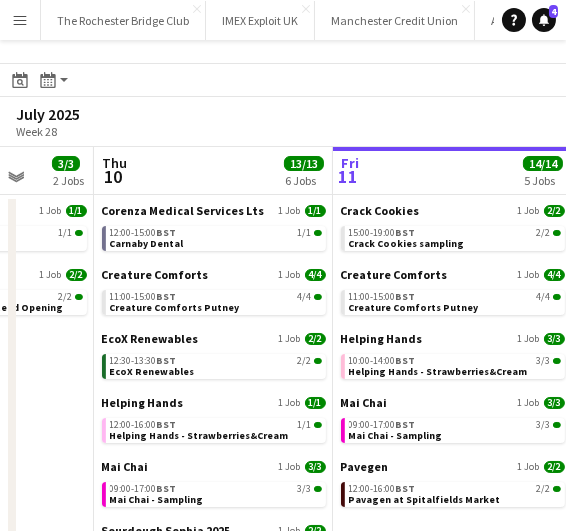 drag, startPoint x: 218, startPoint y: 379, endPoint x: -90, endPoint y: 339, distance: 310.58655 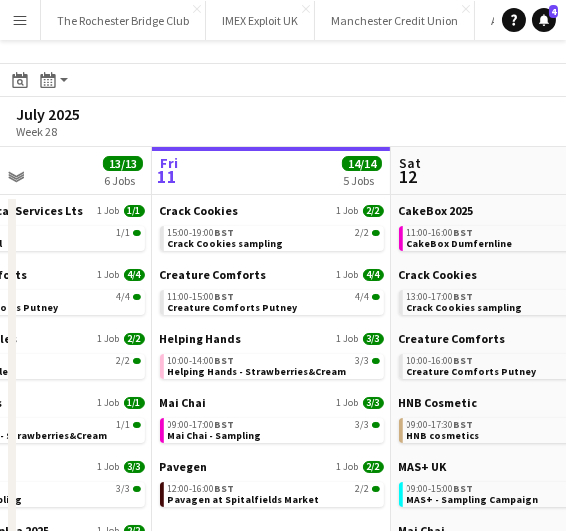 scroll, scrollTop: 0, scrollLeft: 810, axis: horizontal 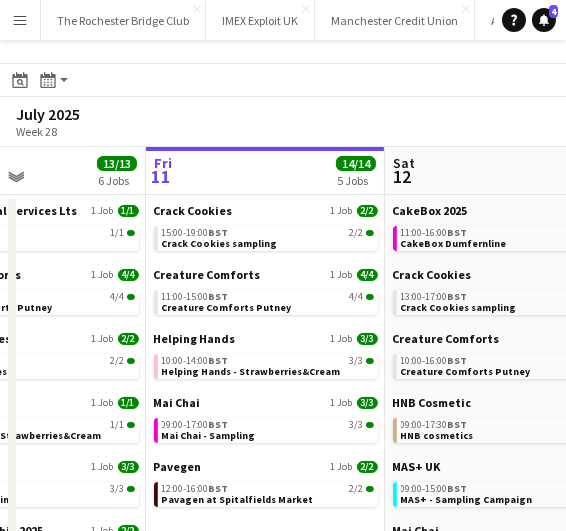 drag, startPoint x: 394, startPoint y: 516, endPoint x: 207, endPoint y: 494, distance: 188.28967 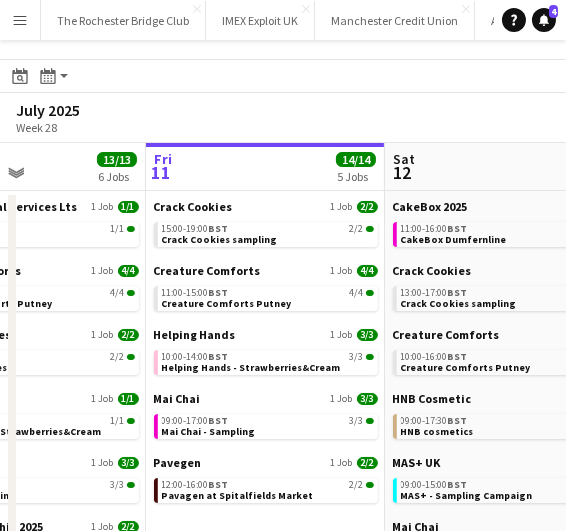 scroll, scrollTop: 41, scrollLeft: 0, axis: vertical 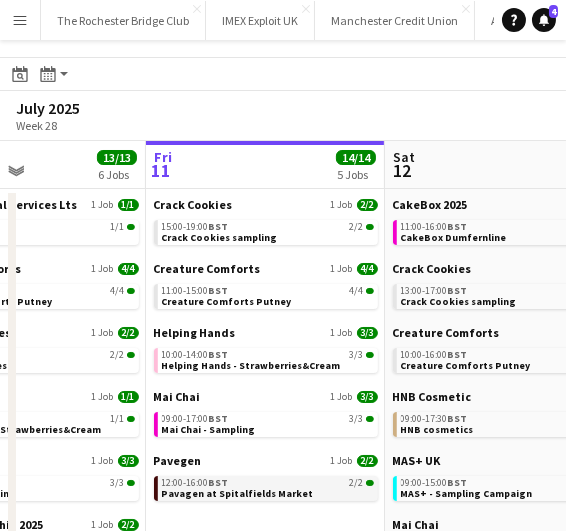 click on "Pavagen at Spitalfields Market" at bounding box center [238, 493] 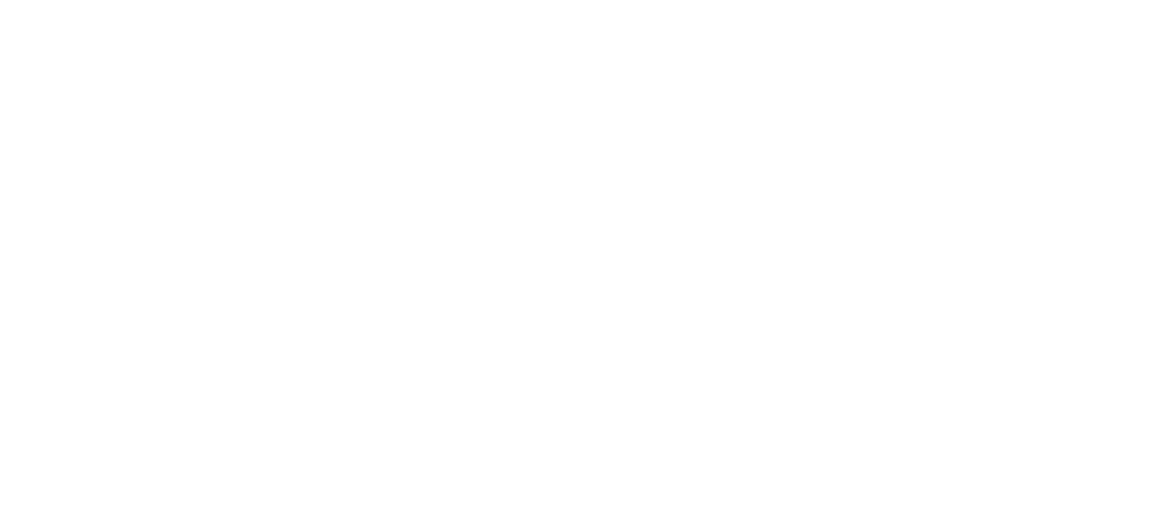 scroll, scrollTop: 0, scrollLeft: 0, axis: both 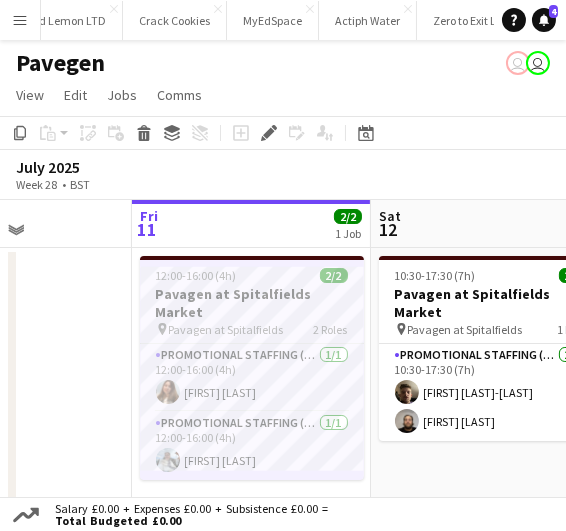 drag, startPoint x: 169, startPoint y: 369, endPoint x: -28, endPoint y: 364, distance: 197.06345 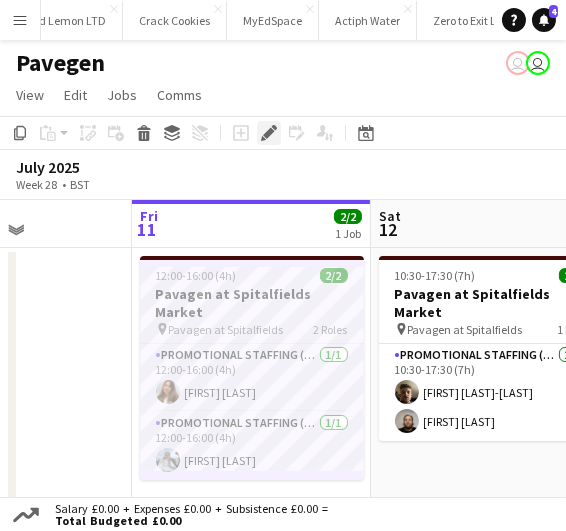 click 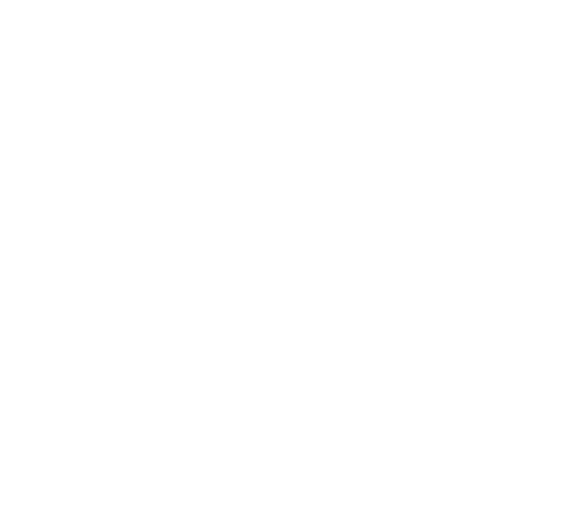 scroll, scrollTop: 0, scrollLeft: 0, axis: both 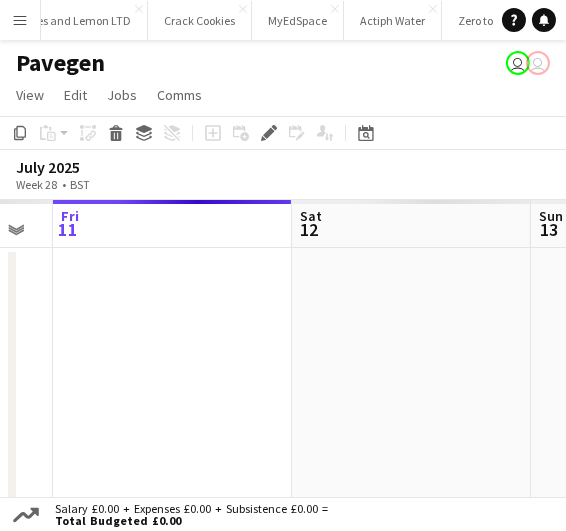 drag, startPoint x: 443, startPoint y: 303, endPoint x: 197, endPoint y: 300, distance: 246.0183 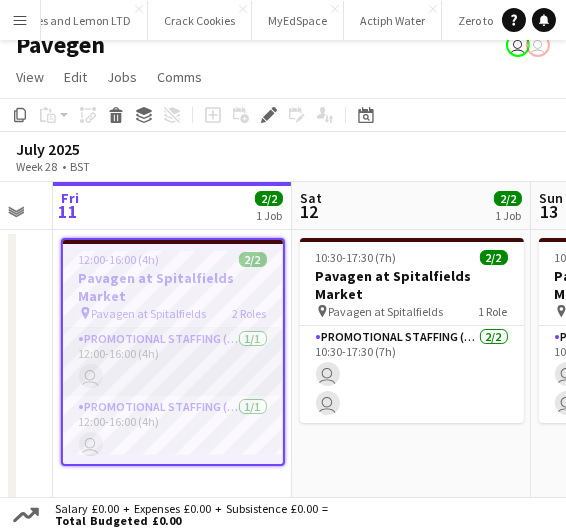 scroll, scrollTop: 23, scrollLeft: 0, axis: vertical 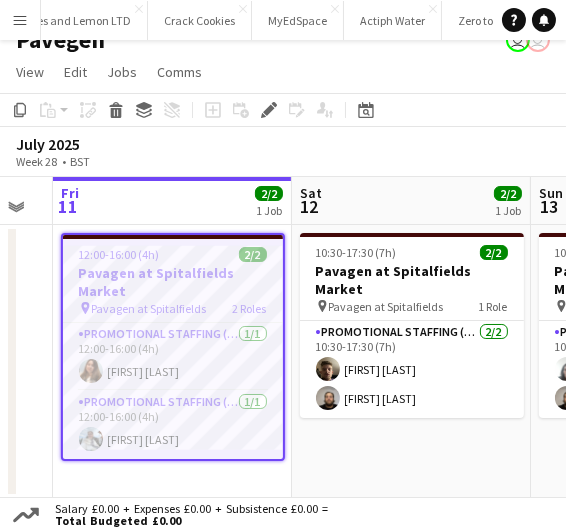 drag, startPoint x: 264, startPoint y: 109, endPoint x: 229, endPoint y: 145, distance: 50.20956 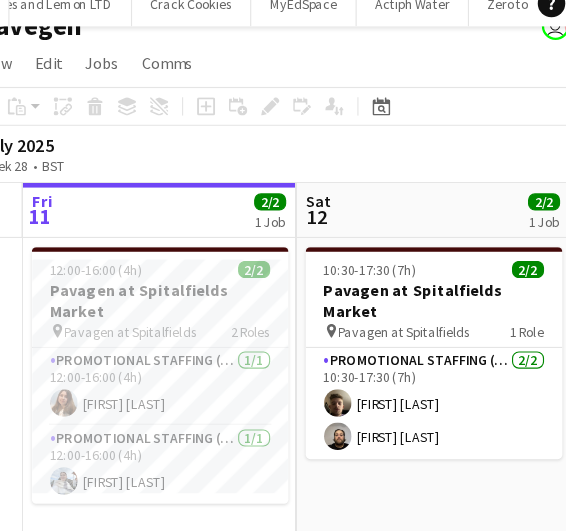 scroll, scrollTop: 23, scrollLeft: 0, axis: vertical 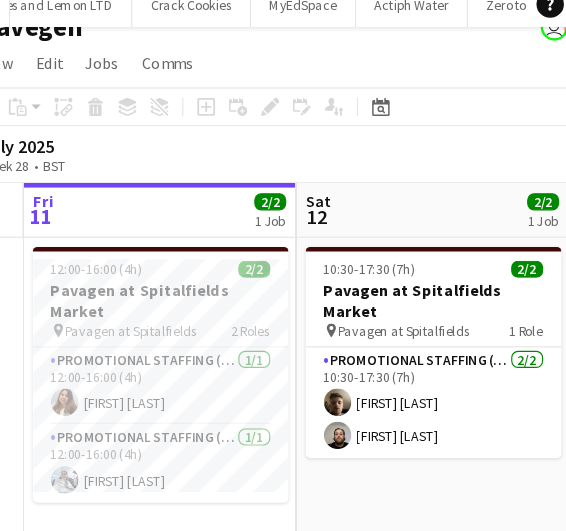 click on "Fri   11   2/2   1 Job" at bounding box center (172, 201) 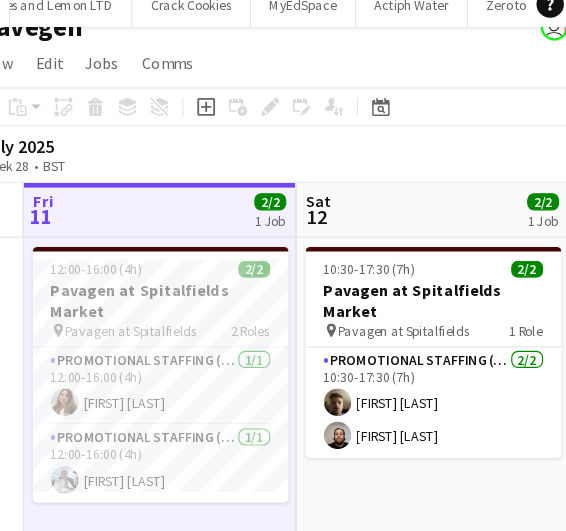 click on "Fri   11   2/2   1 Job" at bounding box center [172, 201] 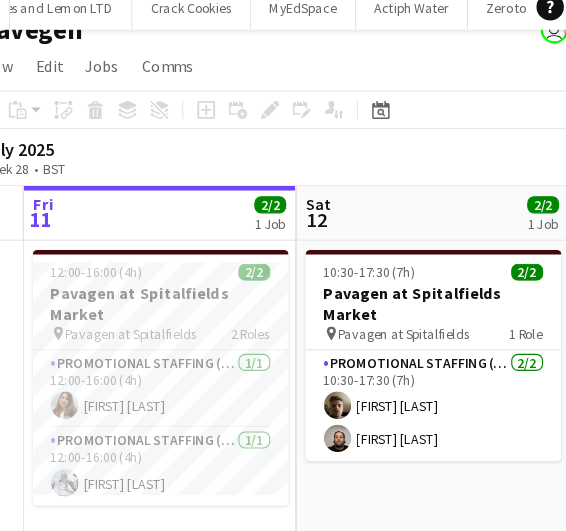 scroll, scrollTop: 23, scrollLeft: 0, axis: vertical 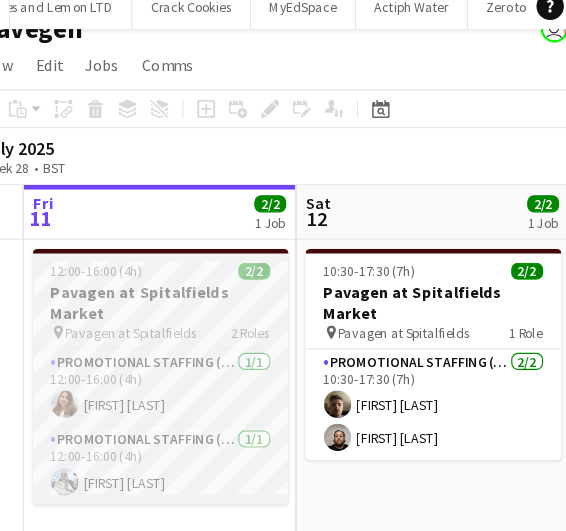 click on "Pavagen at Spitalfields Market" at bounding box center (173, 280) 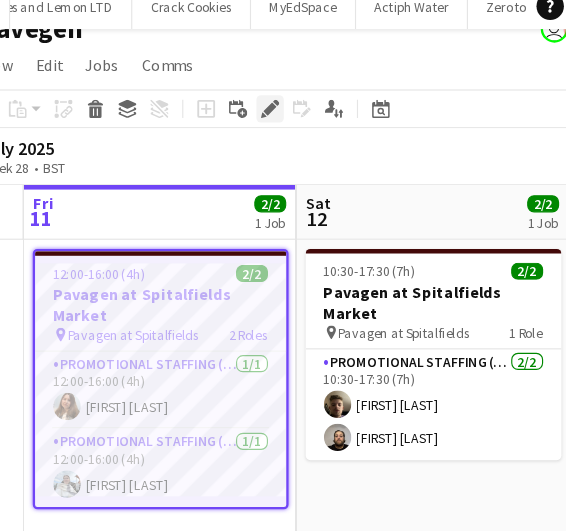 click on "Edit" 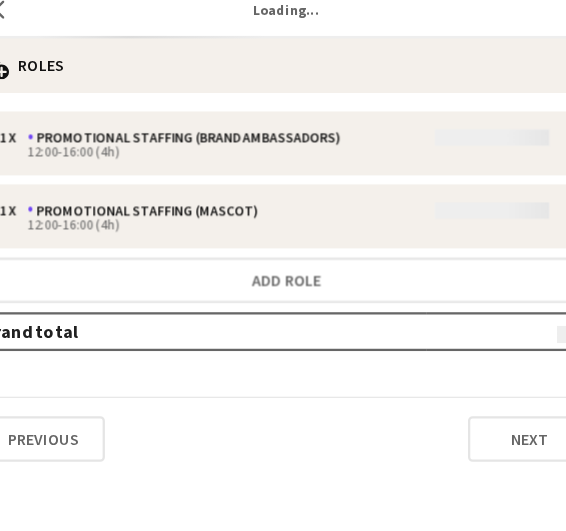 type on "**********" 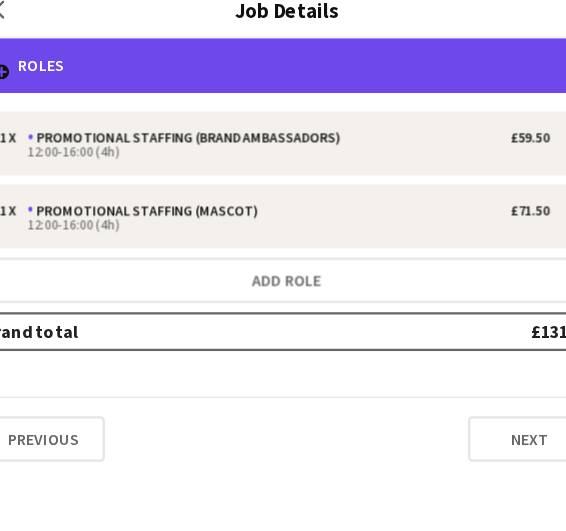 click on "multiple-users-add
Roles" 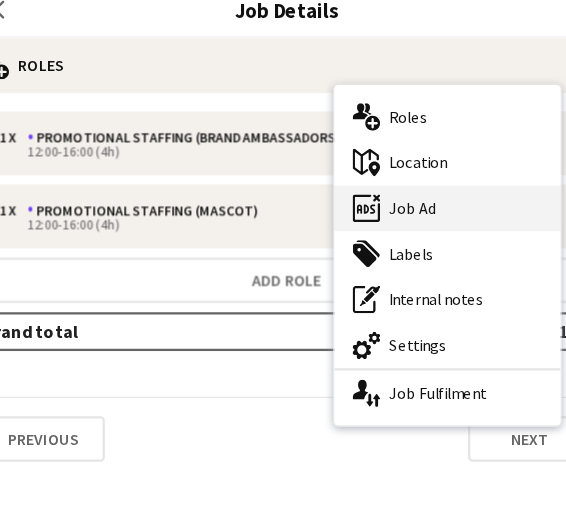 click on "ads-window
Job Ad" at bounding box center (424, 197) 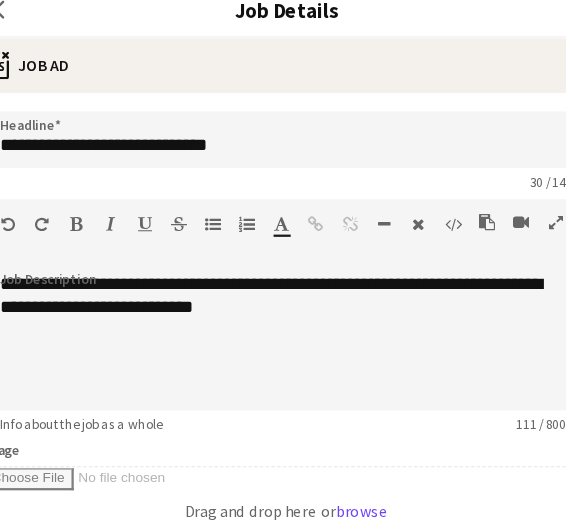 drag, startPoint x: 190, startPoint y: 408, endPoint x: 255, endPoint y: 411, distance: 65.06919 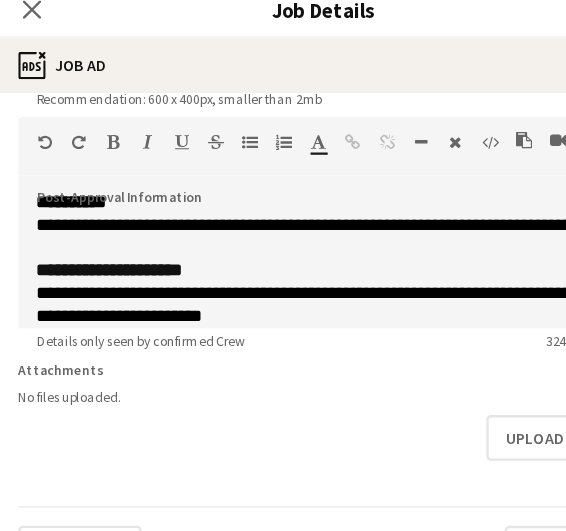 scroll, scrollTop: 421, scrollLeft: 0, axis: vertical 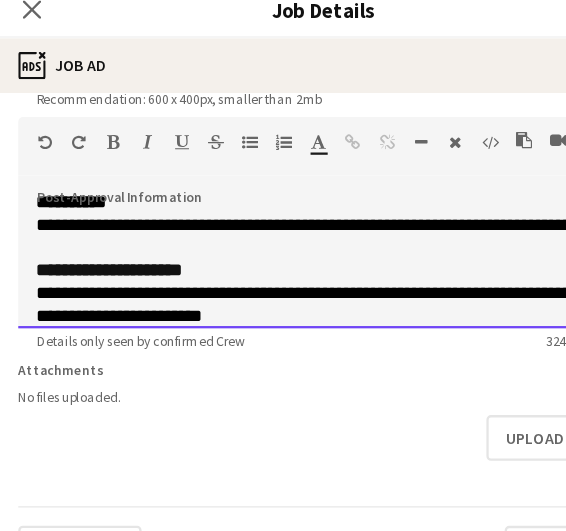 click on "**********" at bounding box center (96, 251) 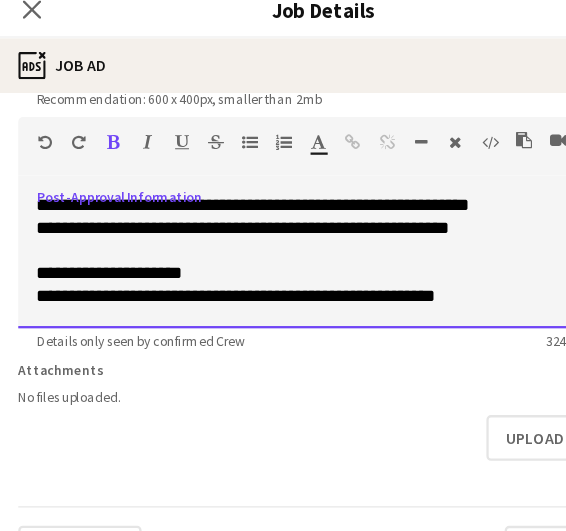 scroll, scrollTop: 1170, scrollLeft: 0, axis: vertical 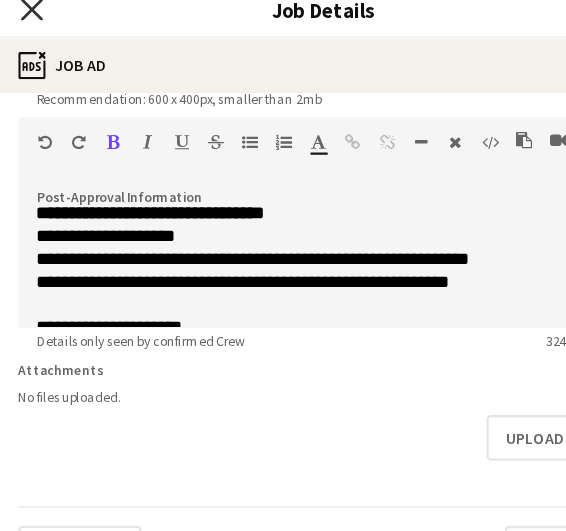 click on "Close pop-in" 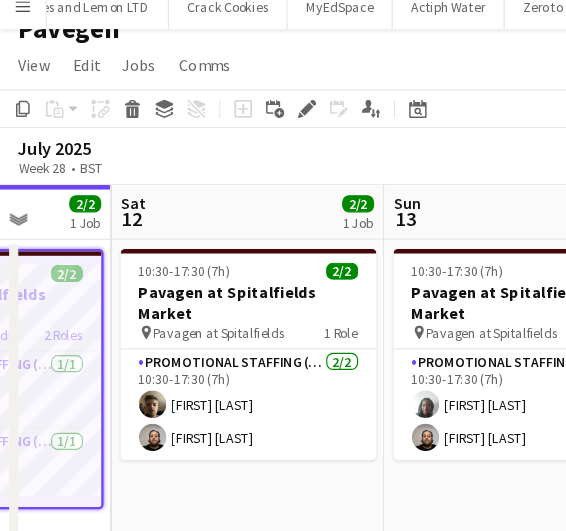 drag, startPoint x: 381, startPoint y: 447, endPoint x: 180, endPoint y: 399, distance: 206.65189 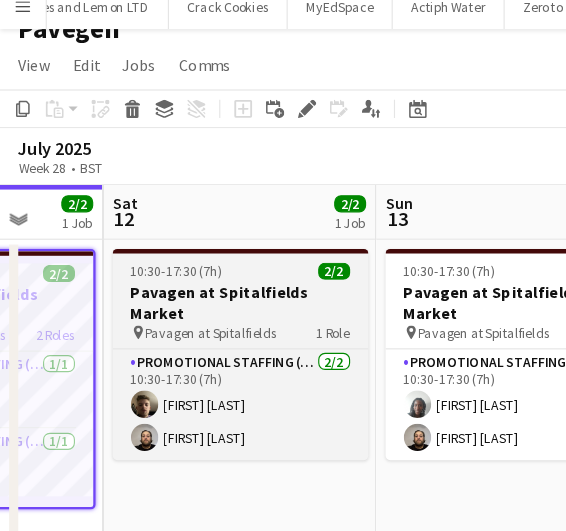 click on "10:30-17:30 (7h)" at bounding box center (155, 252) 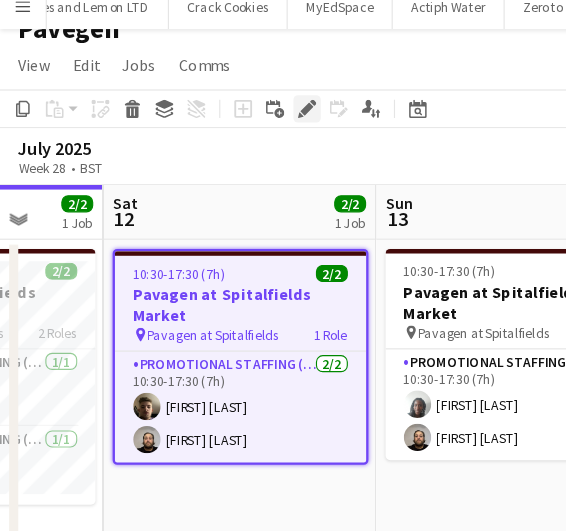 click 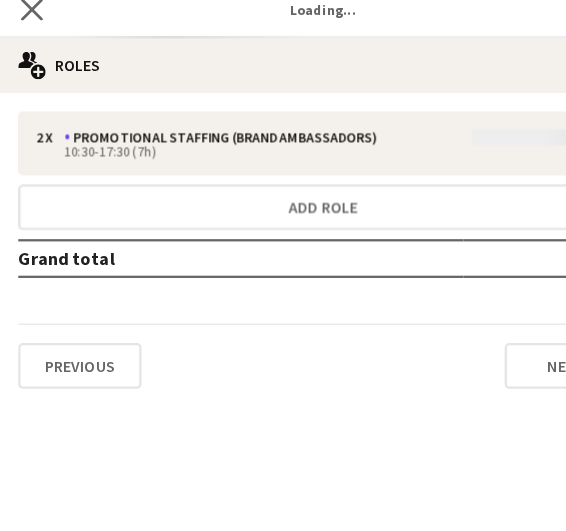 click on "Close pop-in" 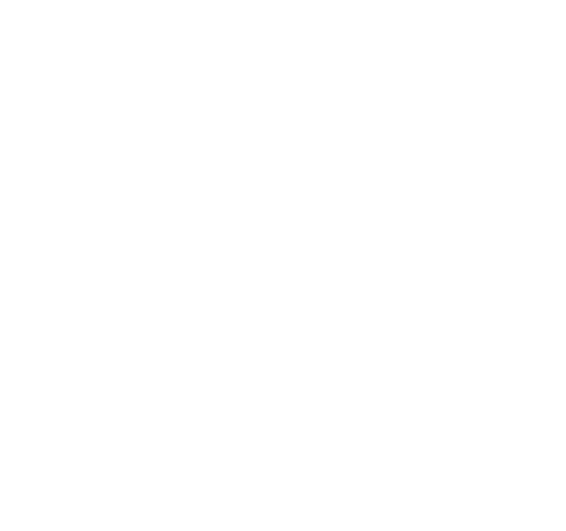 scroll, scrollTop: 0, scrollLeft: 0, axis: both 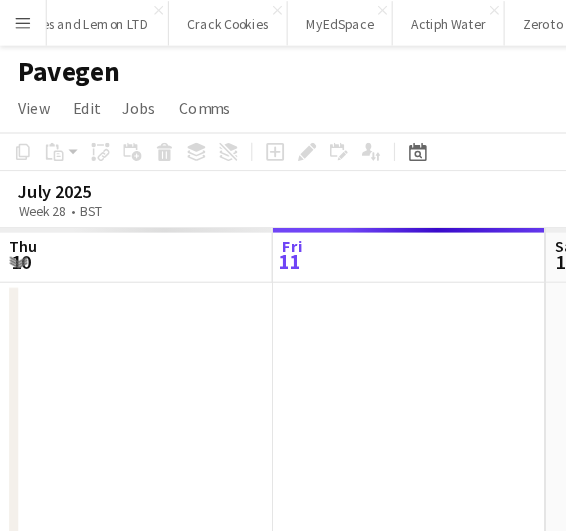 click 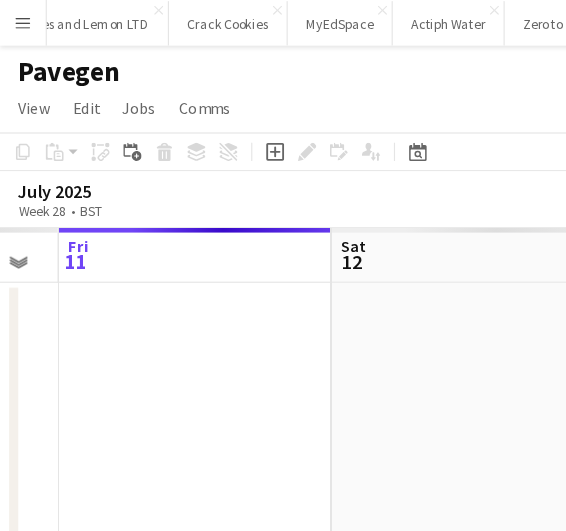 scroll, scrollTop: 0, scrollLeft: 723, axis: horizontal 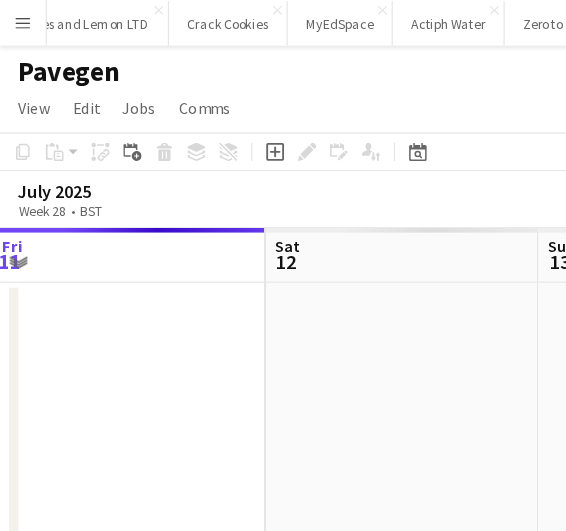 drag, startPoint x: 367, startPoint y: 386, endPoint x: 122, endPoint y: 389, distance: 245.01837 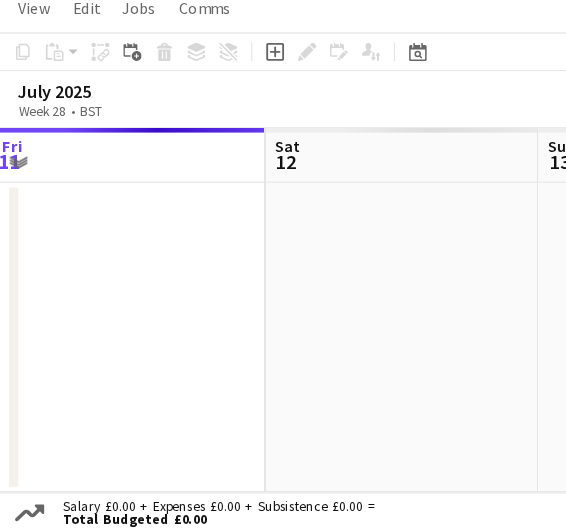 scroll, scrollTop: 0, scrollLeft: 0, axis: both 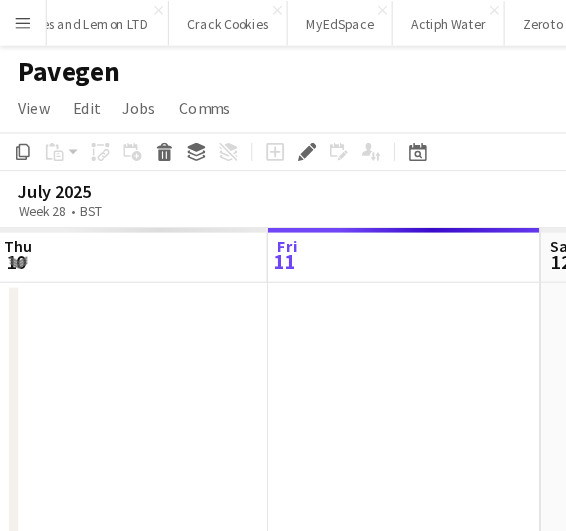drag, startPoint x: 186, startPoint y: 321, endPoint x: 46, endPoint y: 317, distance: 140.05713 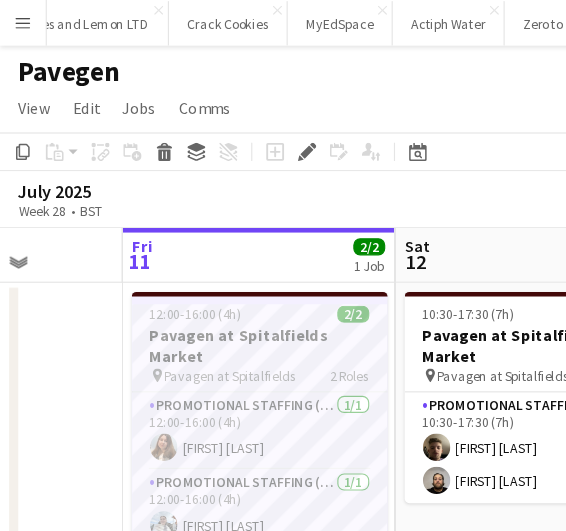 scroll, scrollTop: 0, scrollLeft: 610, axis: horizontal 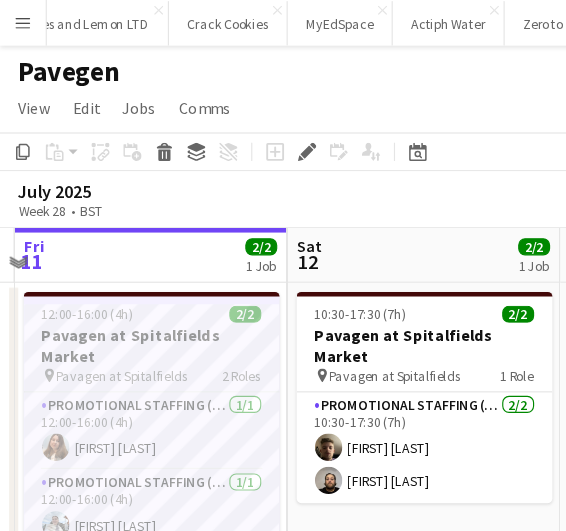 drag, startPoint x: 415, startPoint y: 438, endPoint x: 321, endPoint y: 439, distance: 94.00532 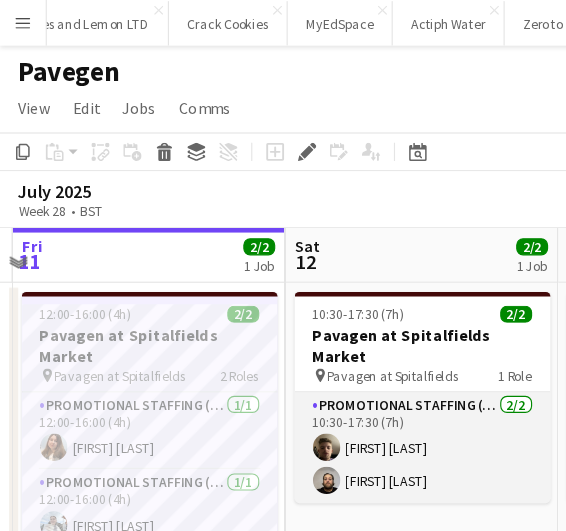 scroll, scrollTop: 0, scrollLeft: 0, axis: both 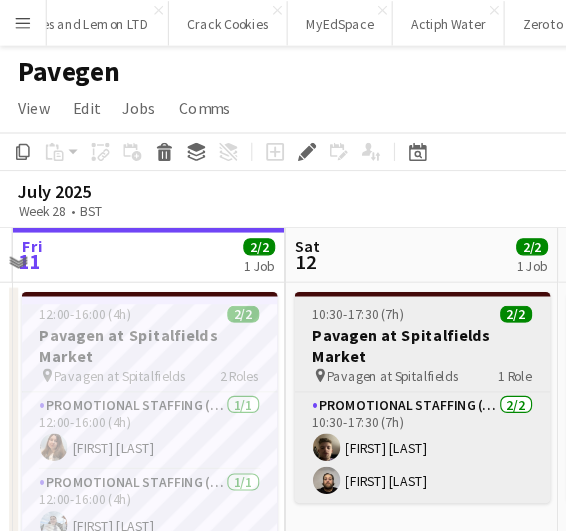 click on "Pavagen at Spitalfields Market" 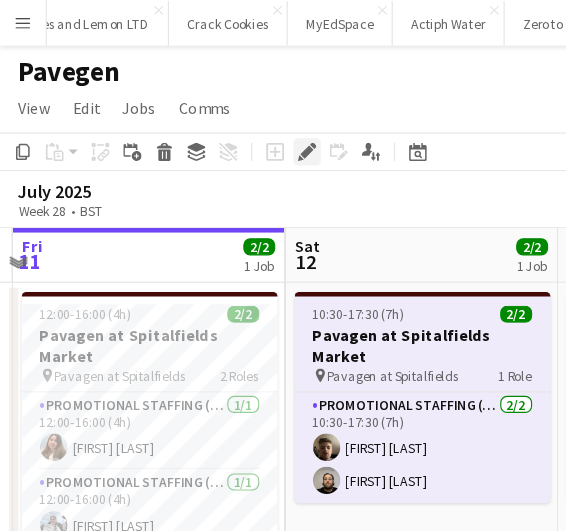 click on "Edit" 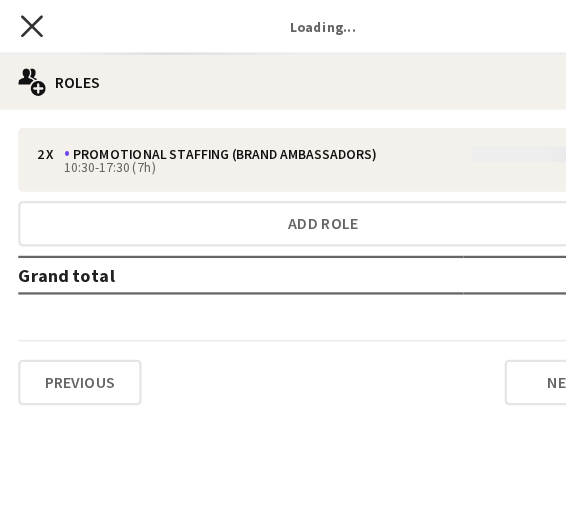 click on "Close pop-in" 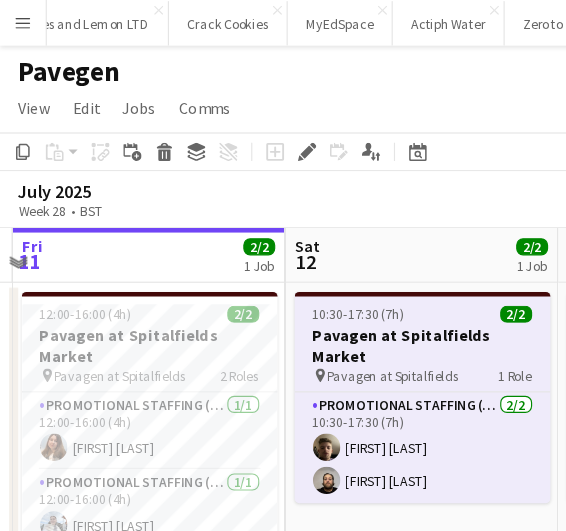 click on "10:30-17:30 (7h)    2/2   Pavagen at Spitalfields Market
pin
Pavagen at Spitalfields   1 Role   Promotional Staffing (Brand Ambassadors)   2/2   10:30-17:30 (7h)
[FIRST] [LAST] [FIRST] [LAST]" 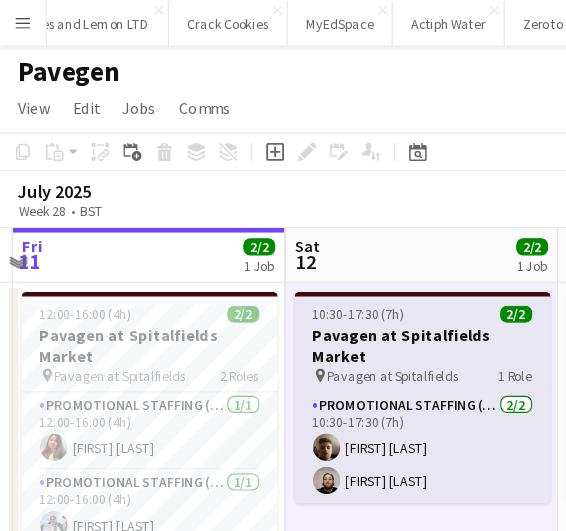 click on "Pavagen at Spitalfields" 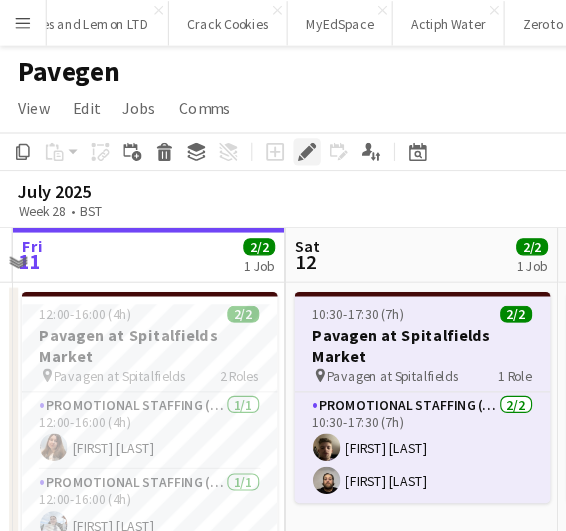 click on "Edit" 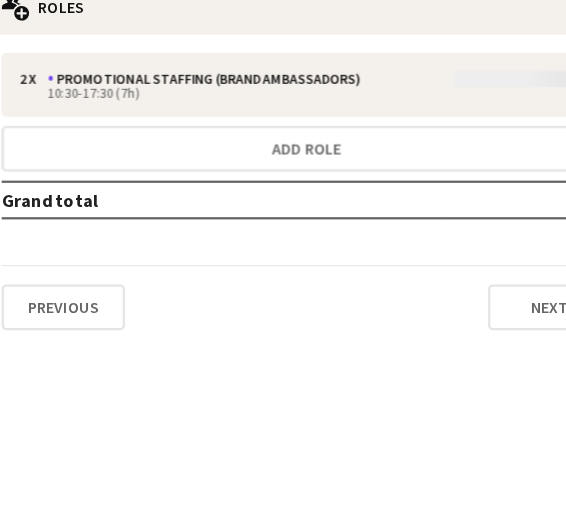 scroll, scrollTop: 0, scrollLeft: 0, axis: both 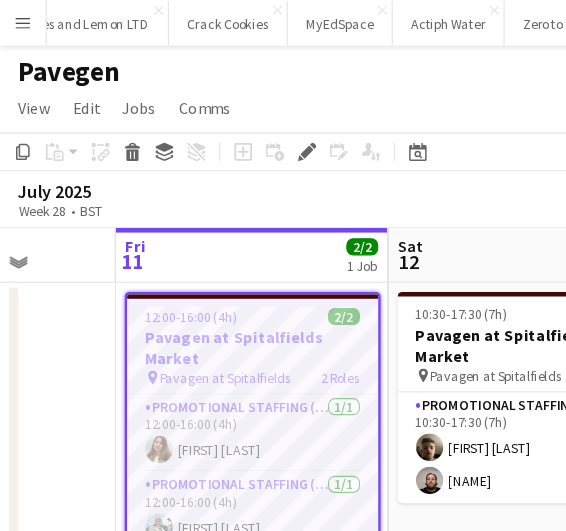 drag, startPoint x: 199, startPoint y: 330, endPoint x: -51, endPoint y: 296, distance: 252.3014 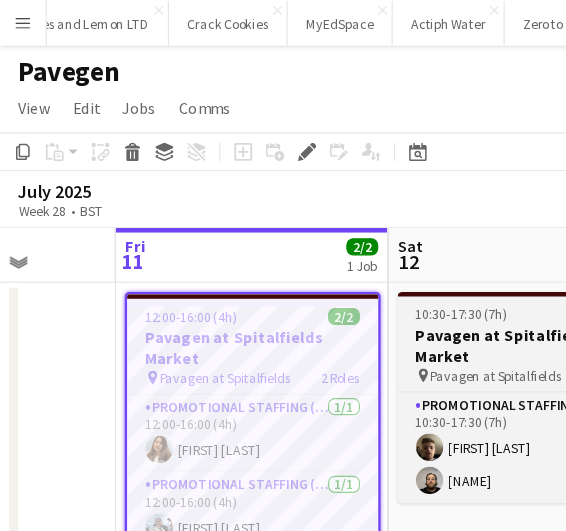 click on "Pavagen at Spitalfields" at bounding box center (434, 329) 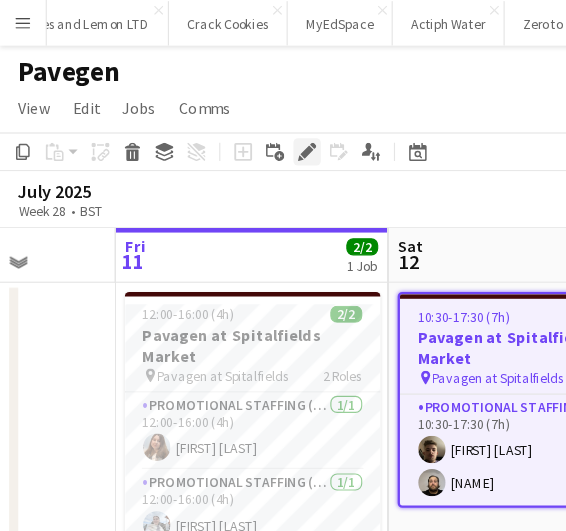 click 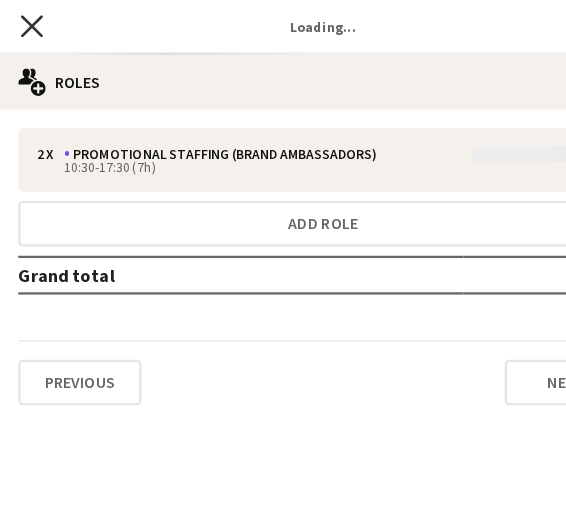 click 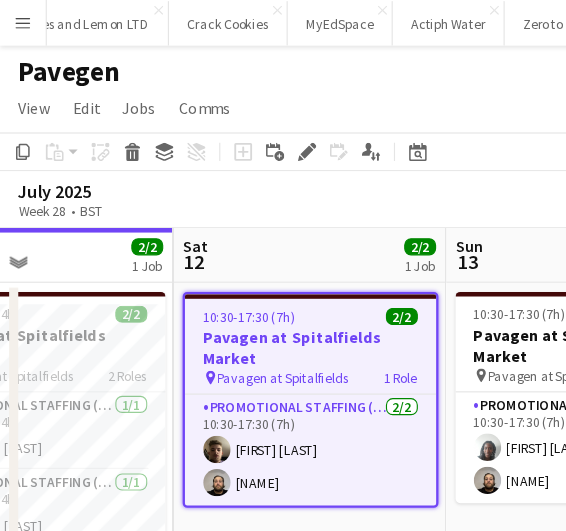 scroll, scrollTop: 0, scrollLeft: 827, axis: horizontal 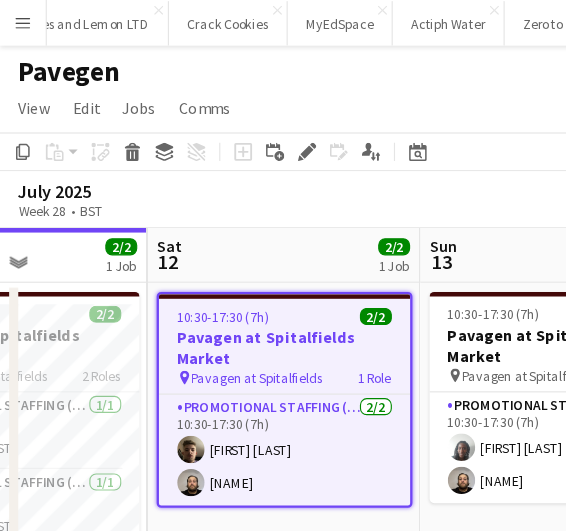 drag, startPoint x: 401, startPoint y: 440, endPoint x: 191, endPoint y: 381, distance: 218.13069 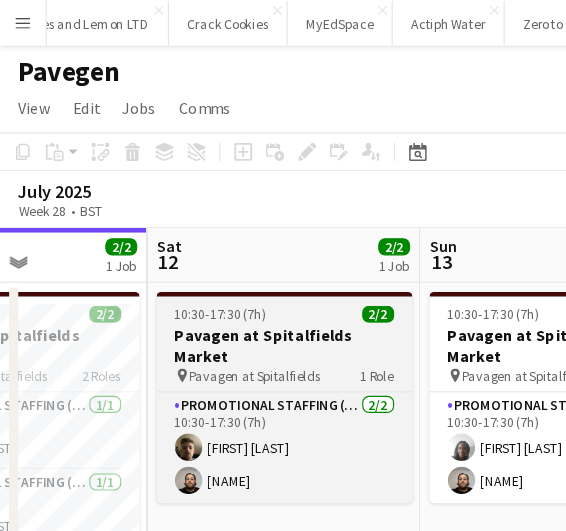 click on "10:30-17:30 (7h)    2/2   Pavagen at Spitalfields Market
pin
Pavagen at Spitalfields   1 Role   Promotional Staffing (Brand Ambassadors)   2/2   10:30-17:30 (7h)
Alex Jackson-Kempster stephen harrison" at bounding box center (249, 348) 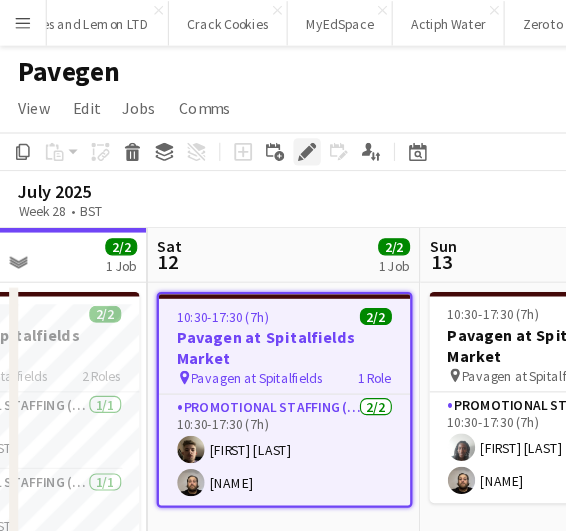 click on "Edit" 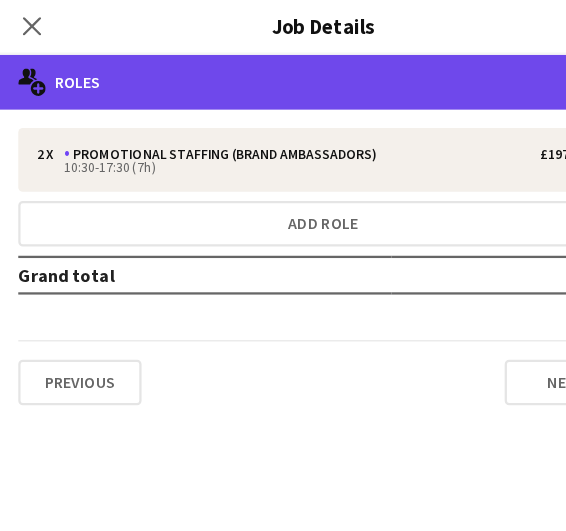 click on "multiple-users-add
Roles" 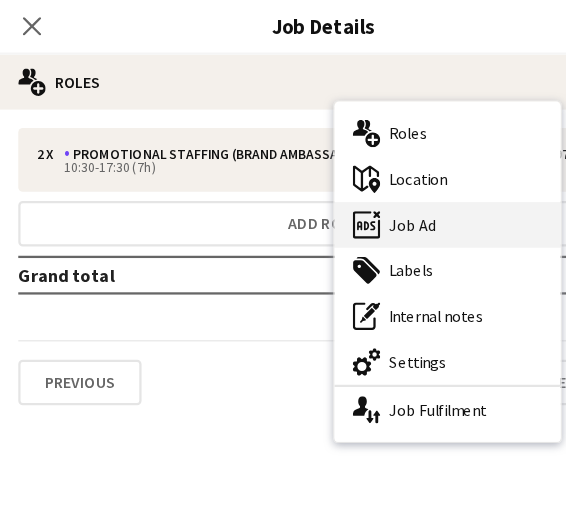 click on "ads-window
Job Ad" at bounding box center [392, 197] 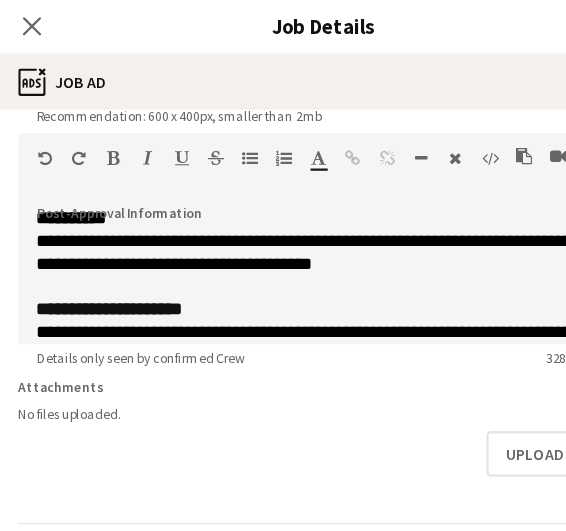 scroll, scrollTop: 447, scrollLeft: 0, axis: vertical 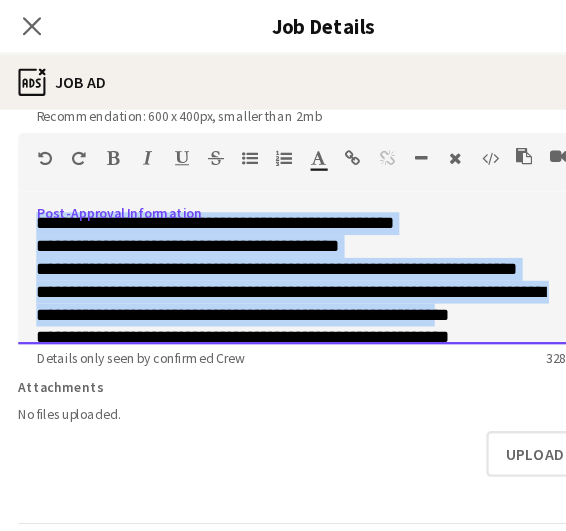 drag, startPoint x: 28, startPoint y: 212, endPoint x: 429, endPoint y: 290, distance: 408.5156 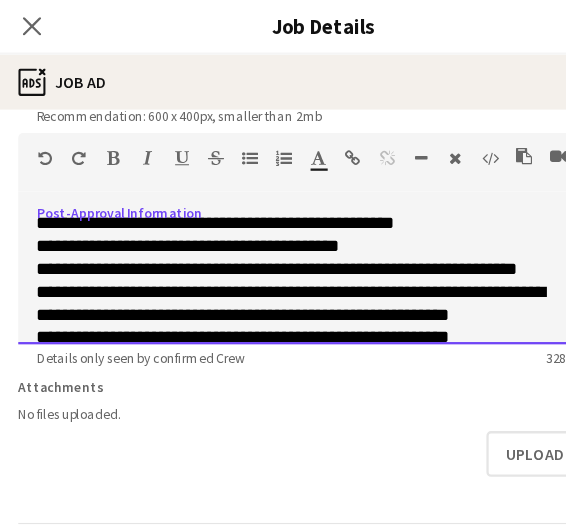 click on "**********" at bounding box center [269, 266] 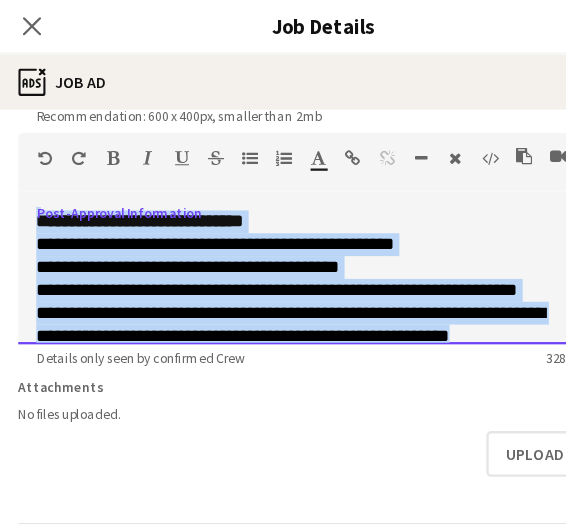 scroll, scrollTop: 704, scrollLeft: 0, axis: vertical 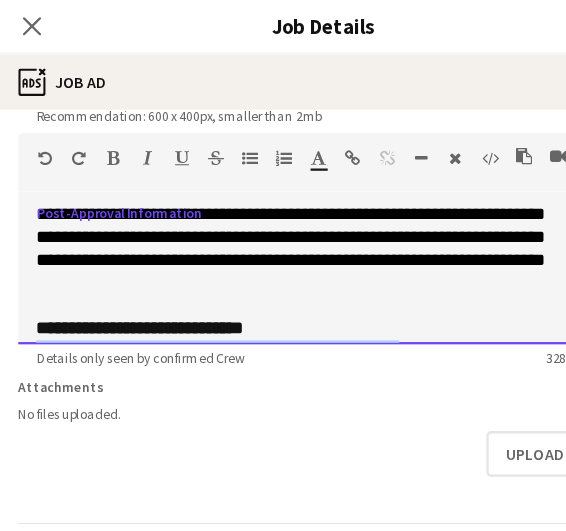 drag, startPoint x: 445, startPoint y: 290, endPoint x: 254, endPoint y: 296, distance: 191.09422 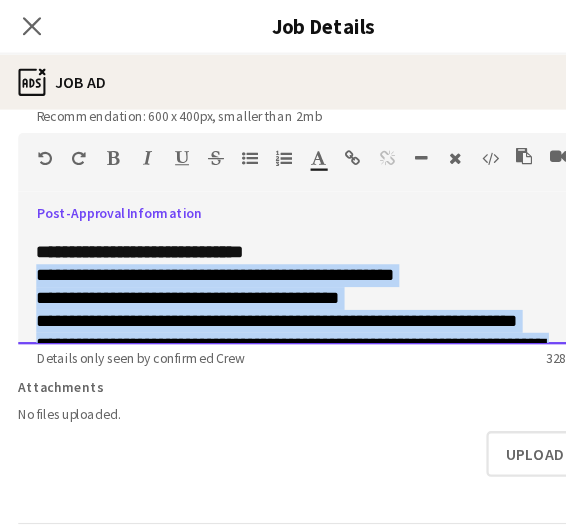 scroll, scrollTop: 770, scrollLeft: 0, axis: vertical 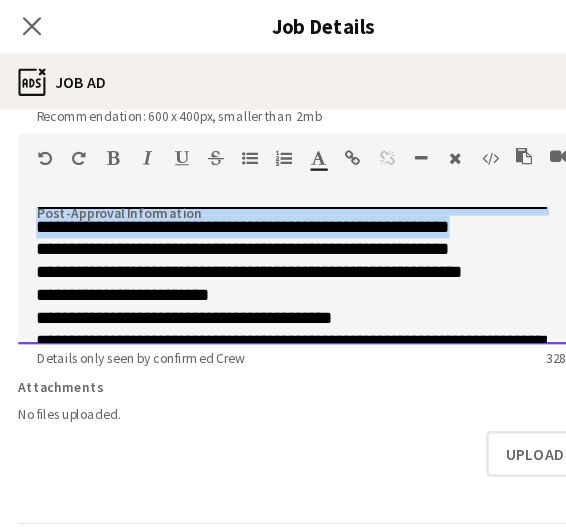 click on "**********" at bounding box center [269, 279] 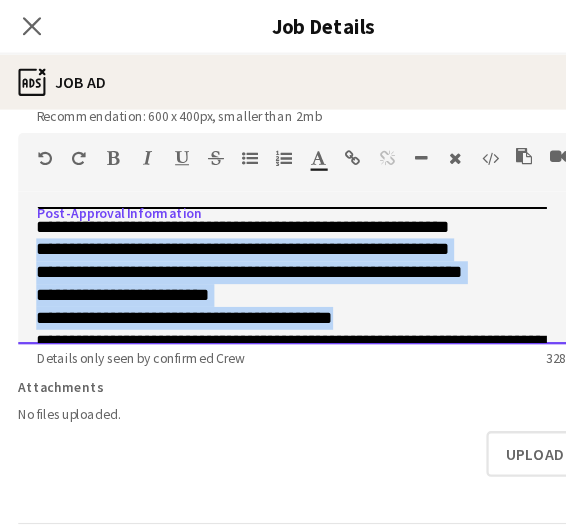 drag, startPoint x: 329, startPoint y: 292, endPoint x: 28, endPoint y: 232, distance: 306.9218 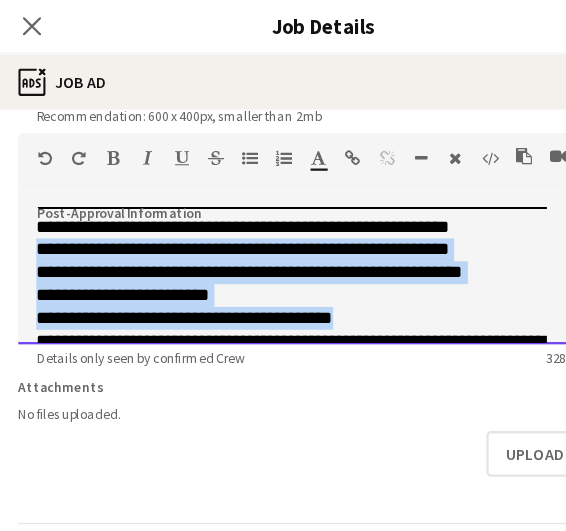 click on "**********" at bounding box center (283, 235) 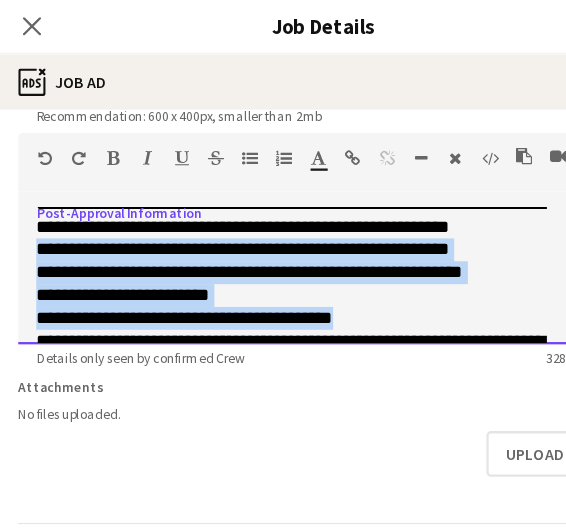 click on "**********" at bounding box center (269, 259) 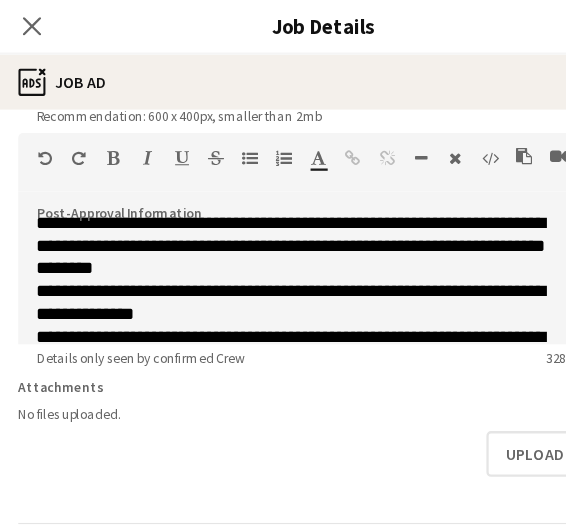 scroll, scrollTop: 997, scrollLeft: 0, axis: vertical 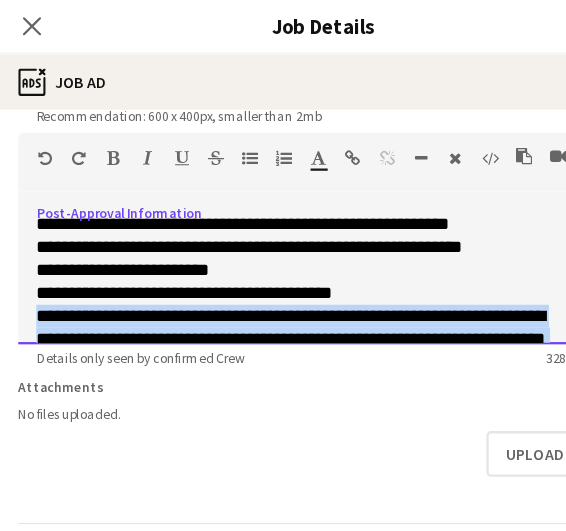 drag, startPoint x: 180, startPoint y: 284, endPoint x: 18, endPoint y: 289, distance: 162.07715 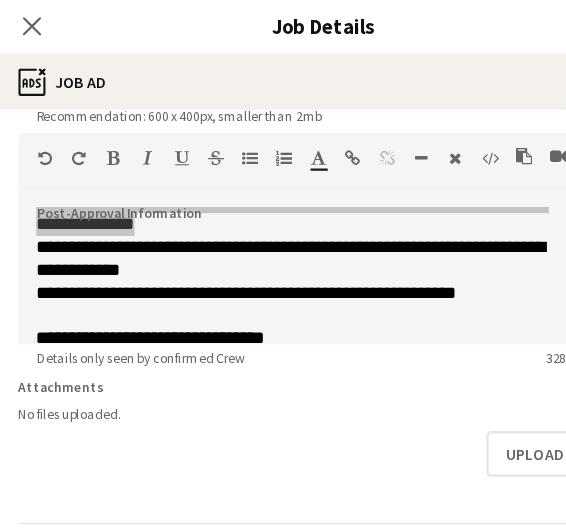 scroll, scrollTop: 1074, scrollLeft: 0, axis: vertical 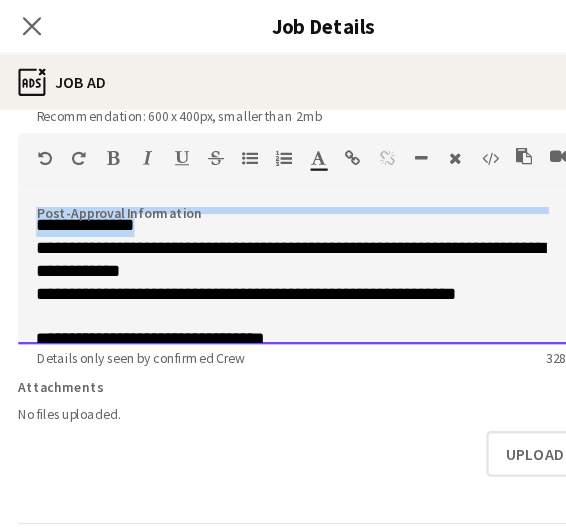 click on "**********" at bounding box center (269, 258) 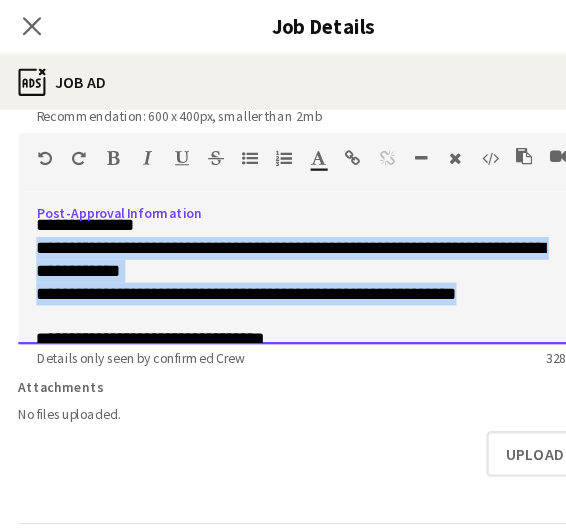 drag, startPoint x: 437, startPoint y: 269, endPoint x: 29, endPoint y: 230, distance: 409.85974 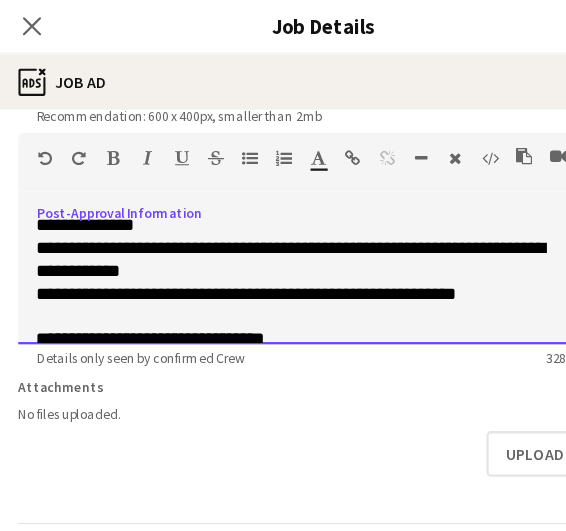 click on "**********" at bounding box center [269, 228] 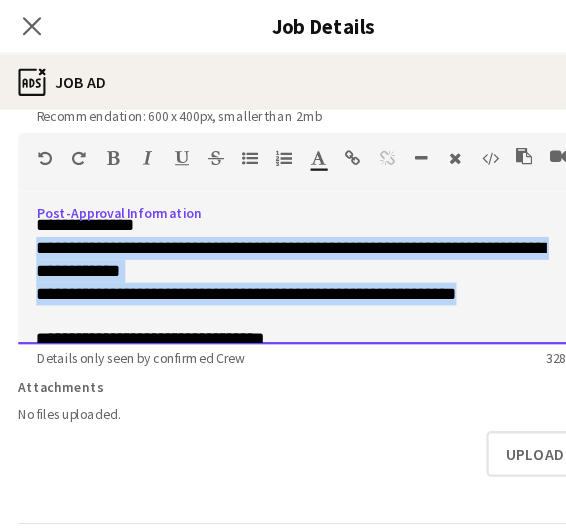 drag, startPoint x: 413, startPoint y: 274, endPoint x: 29, endPoint y: 235, distance: 385.9754 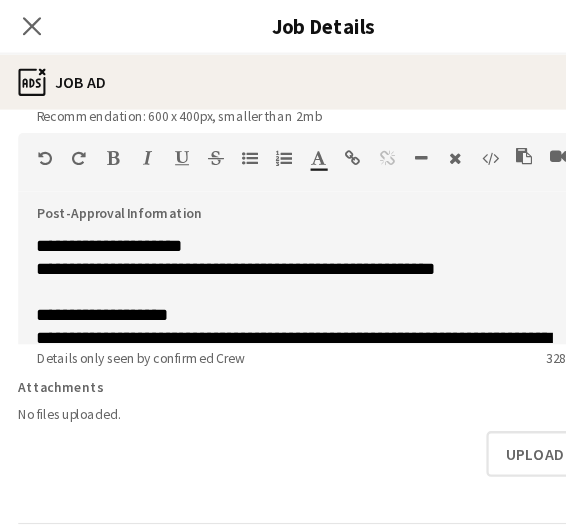 scroll, scrollTop: 1300, scrollLeft: 0, axis: vertical 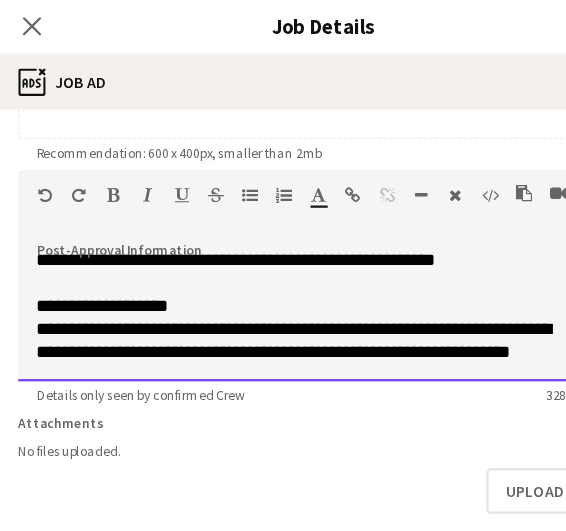click on "**********" at bounding box center [269, 228] 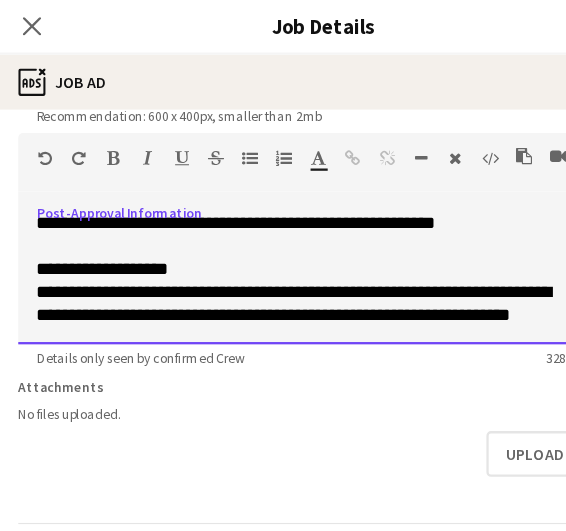 scroll, scrollTop: 432, scrollLeft: 0, axis: vertical 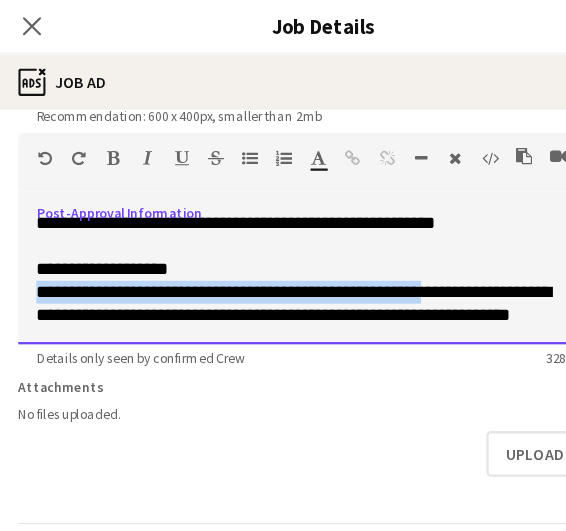click on "**********" at bounding box center [276, -4] 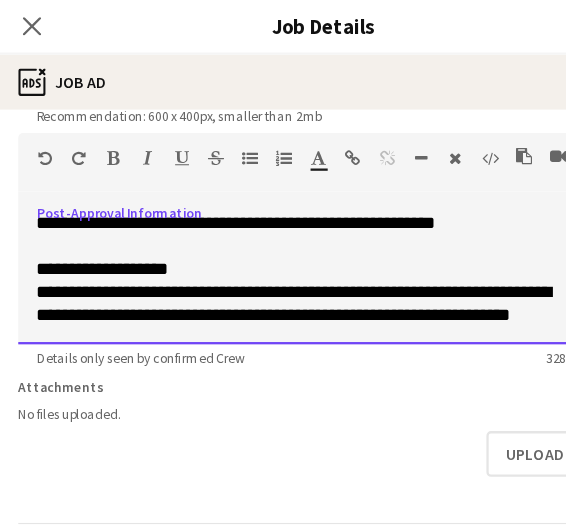 click at bounding box center (276, 216) 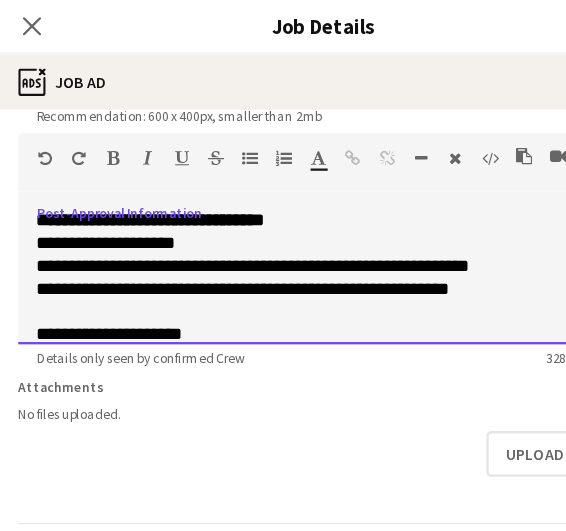 scroll, scrollTop: 1178, scrollLeft: 0, axis: vertical 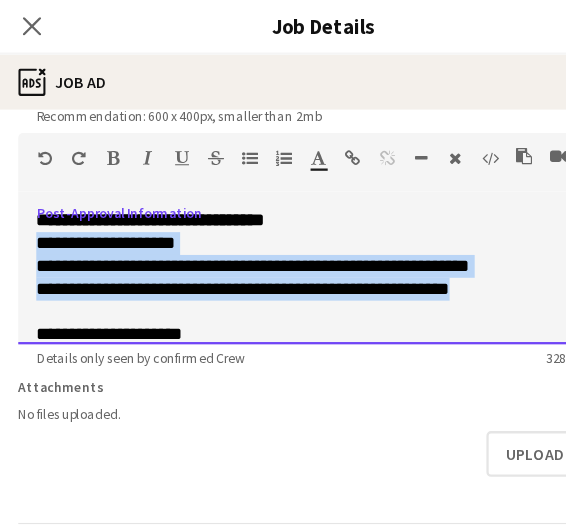 drag, startPoint x: 425, startPoint y: 269, endPoint x: 12, endPoint y: 224, distance: 415.44434 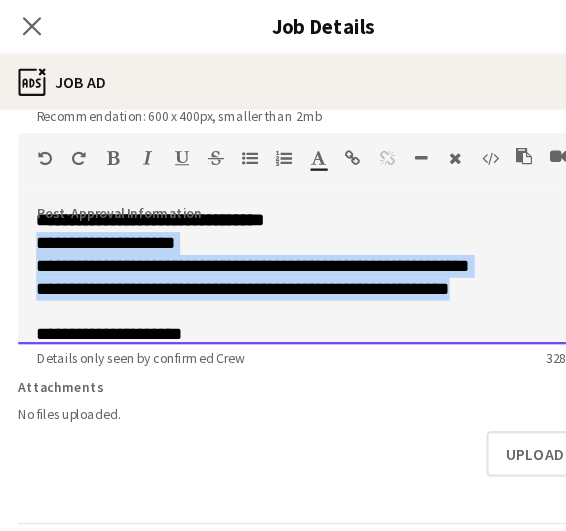 click on "**********" at bounding box center [276, 194] 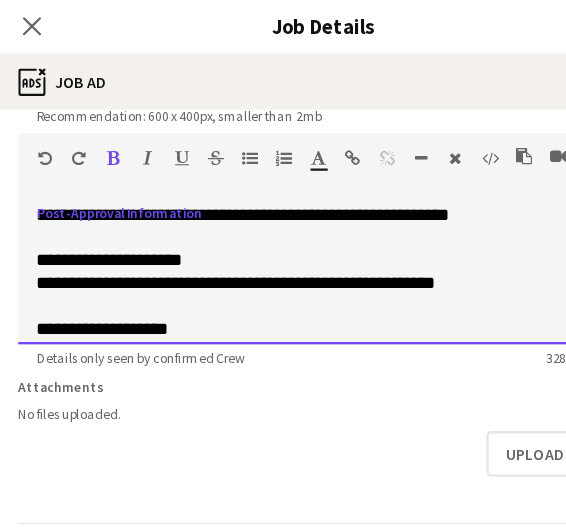 scroll, scrollTop: 1256, scrollLeft: 0, axis: vertical 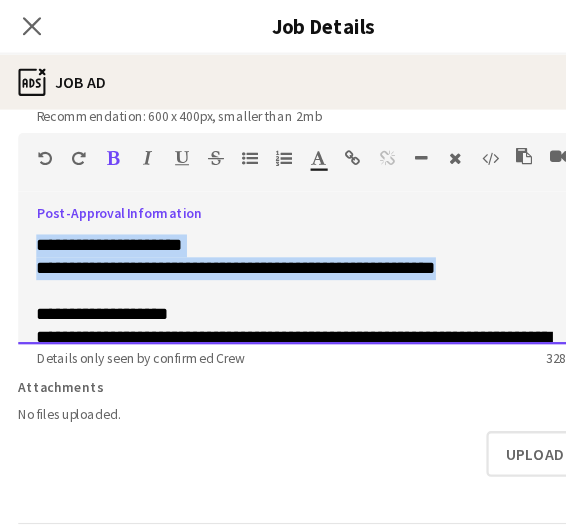 drag, startPoint x: 399, startPoint y: 244, endPoint x: 28, endPoint y: 231, distance: 371.2277 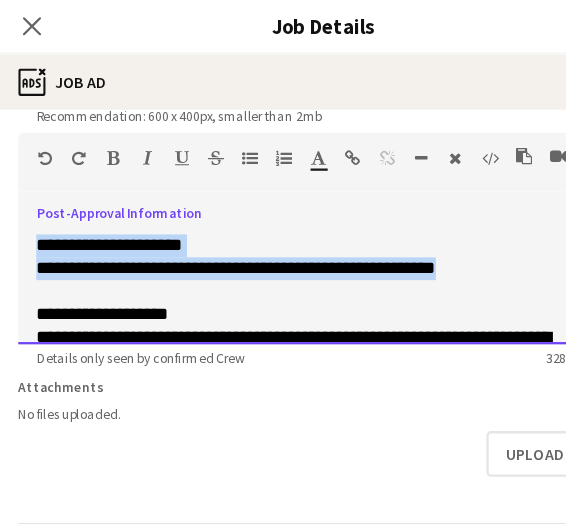 copy on "**********" 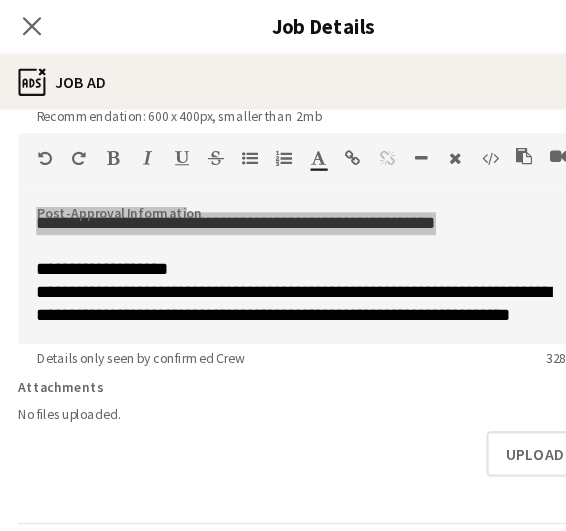 scroll, scrollTop: 1300, scrollLeft: 0, axis: vertical 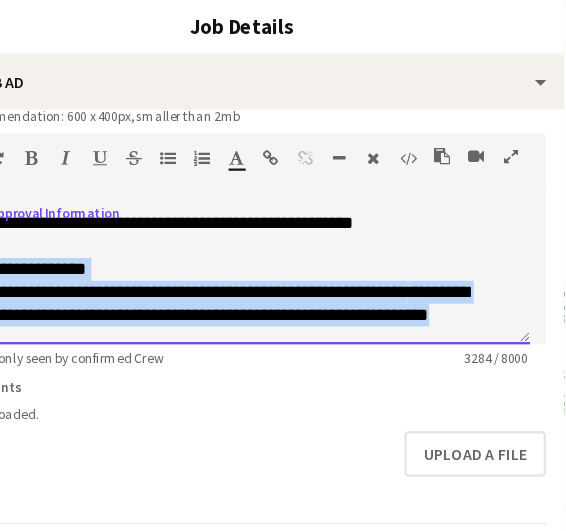 drag, startPoint x: 27, startPoint y: 241, endPoint x: 569, endPoint y: 273, distance: 542.94385 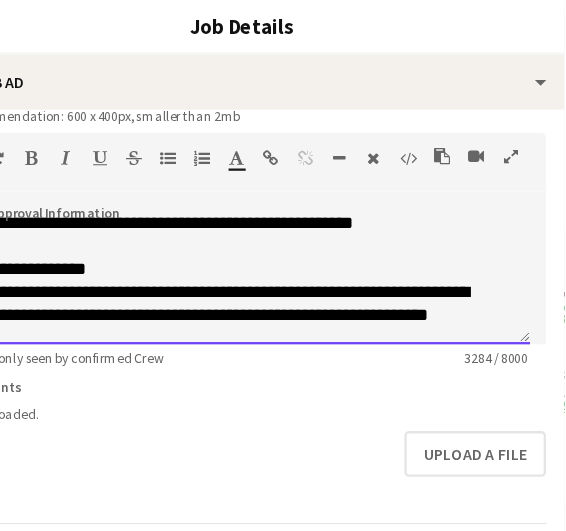click on "**********" at bounding box center (269, 196) 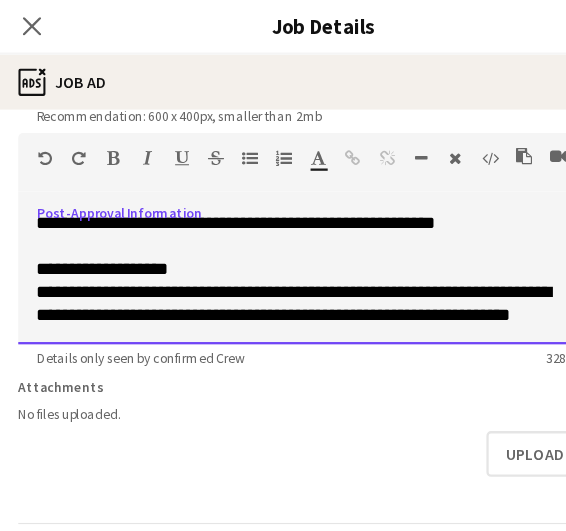 click at bounding box center [276, 216] 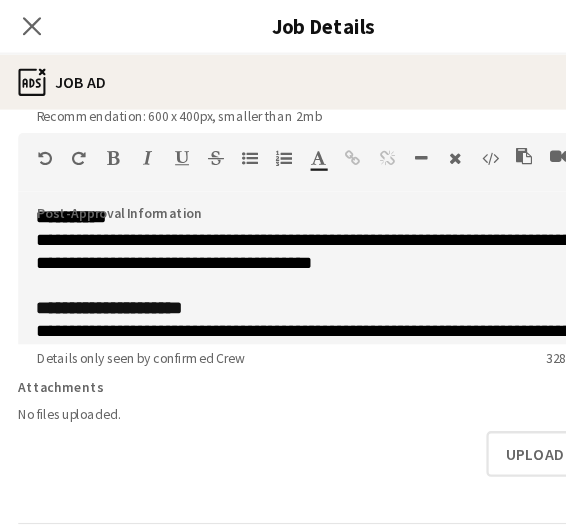 scroll, scrollTop: 0, scrollLeft: 0, axis: both 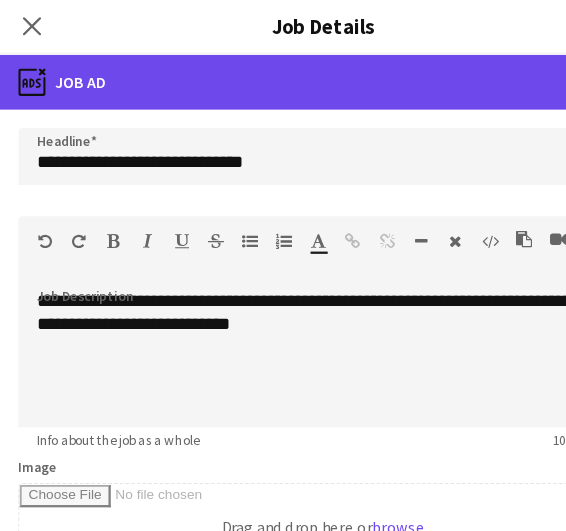 click on "ads-window
Job Ad" 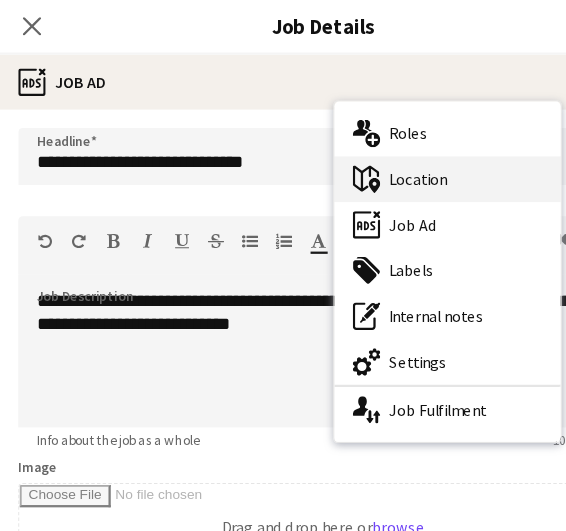 click on "maps-pin-1
Location" at bounding box center (392, 157) 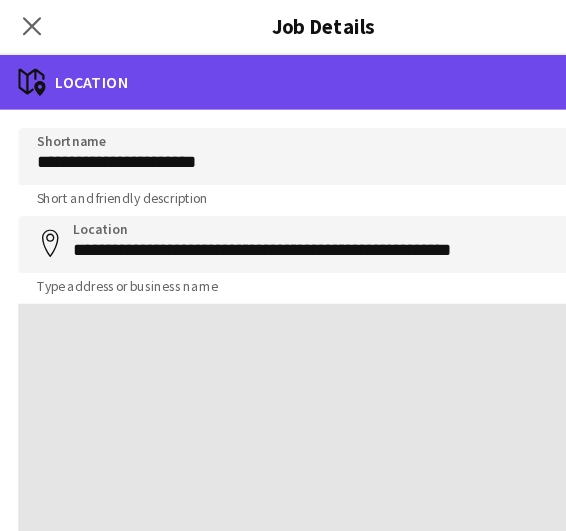 click on "maps-pin-1
Location" 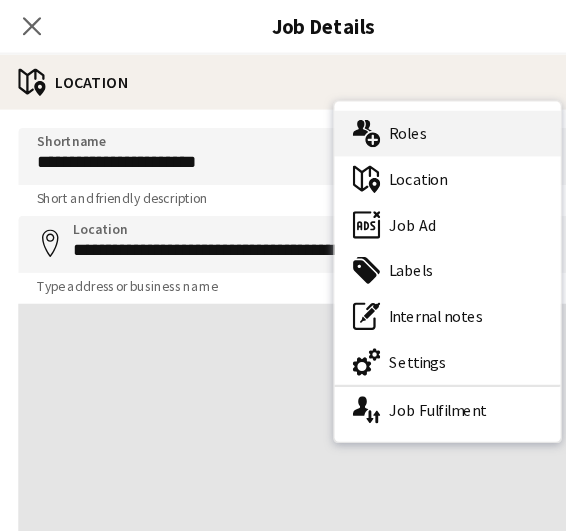 click on "multiple-users-add
Roles" at bounding box center (392, 117) 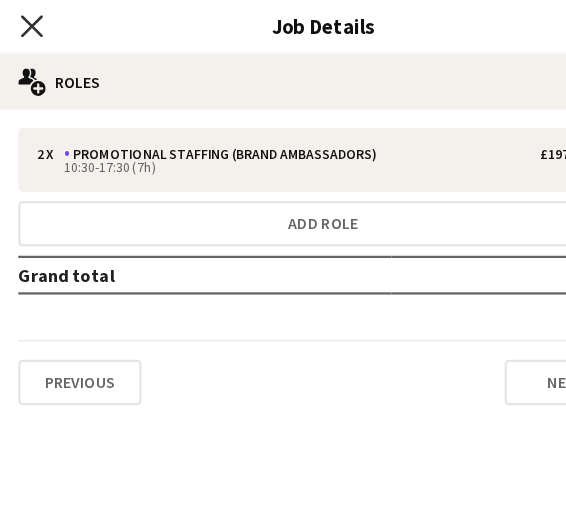 click on "Close pop-in" 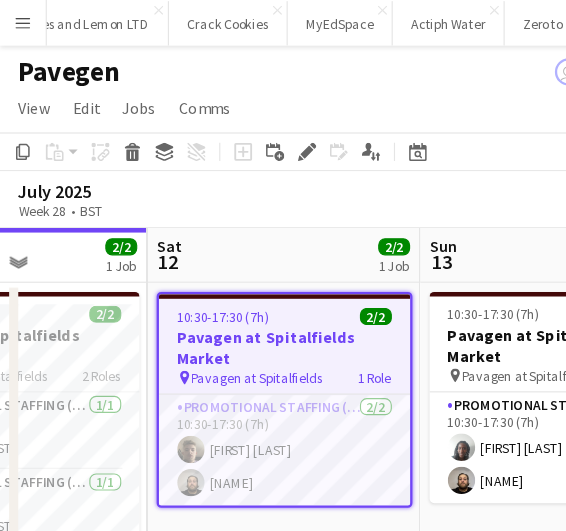 drag, startPoint x: 332, startPoint y: 171, endPoint x: 225, endPoint y: 180, distance: 107.37784 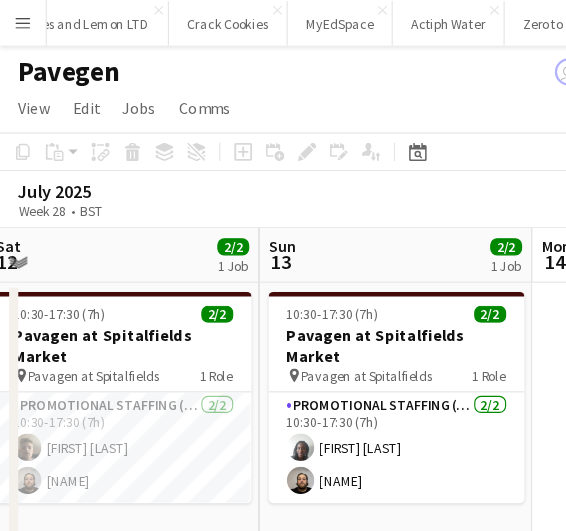 scroll, scrollTop: 0, scrollLeft: 731, axis: horizontal 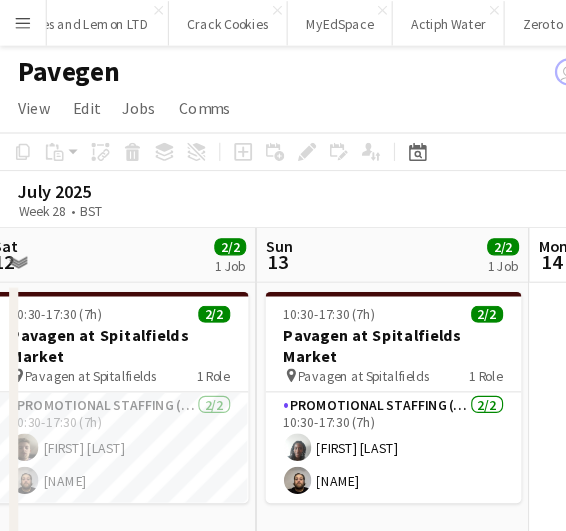 drag, startPoint x: 393, startPoint y: 434, endPoint x: 250, endPoint y: 432, distance: 143.01399 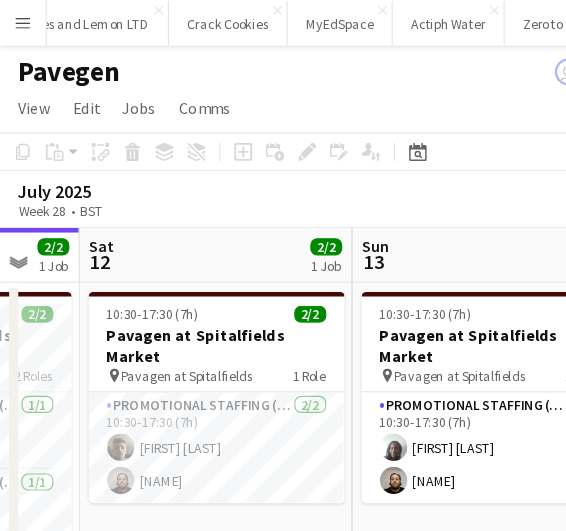 scroll, scrollTop: 0, scrollLeft: 647, axis: horizontal 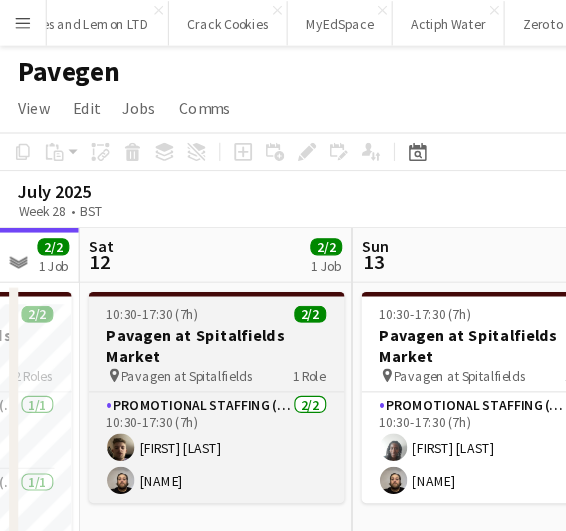 click on "Pavagen at Spitalfields Market" at bounding box center [190, 303] 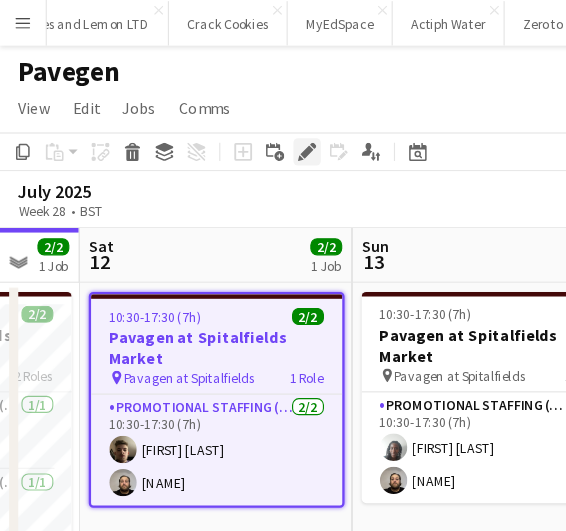 click on "Edit" at bounding box center [269, 133] 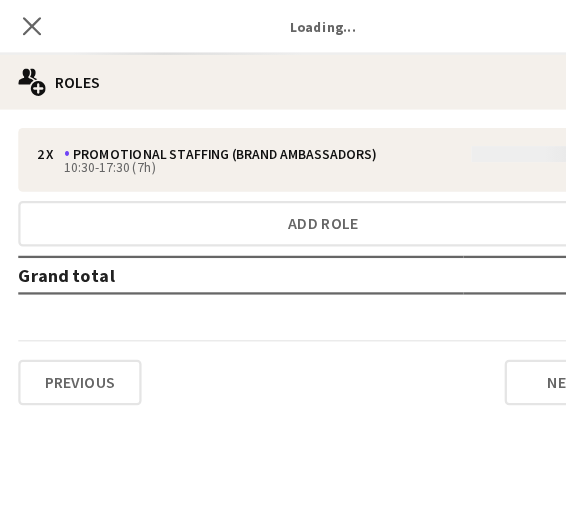 type on "**********" 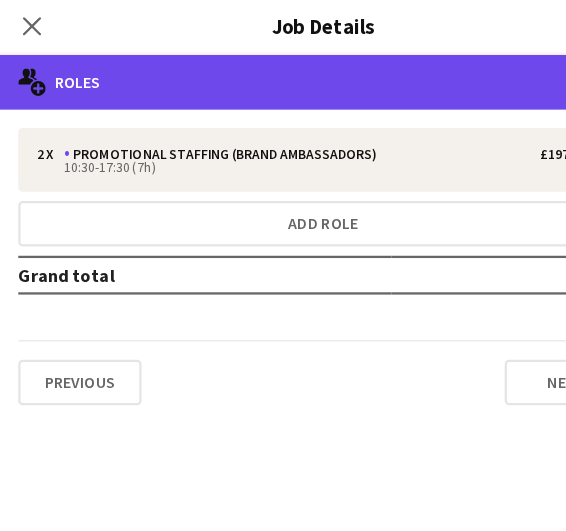 click on "multiple-users-add
Roles" 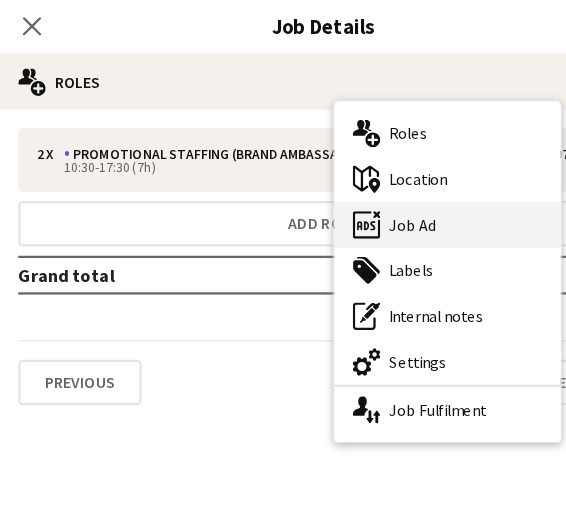 click on "ads-window
Job Ad" at bounding box center [392, 197] 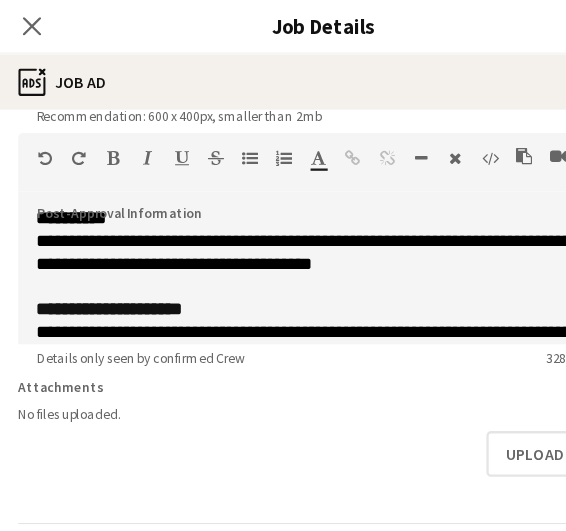 scroll, scrollTop: 423, scrollLeft: 0, axis: vertical 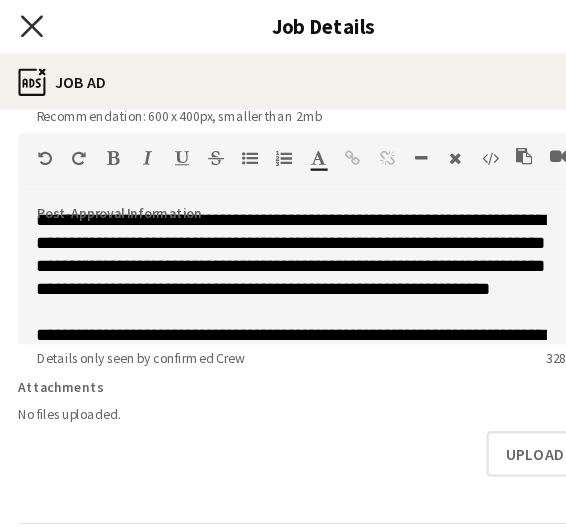 click on "Close pop-in" 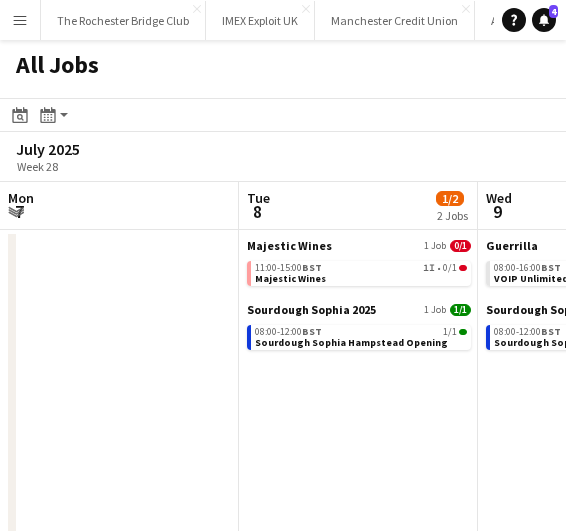 scroll, scrollTop: 41, scrollLeft: 0, axis: vertical 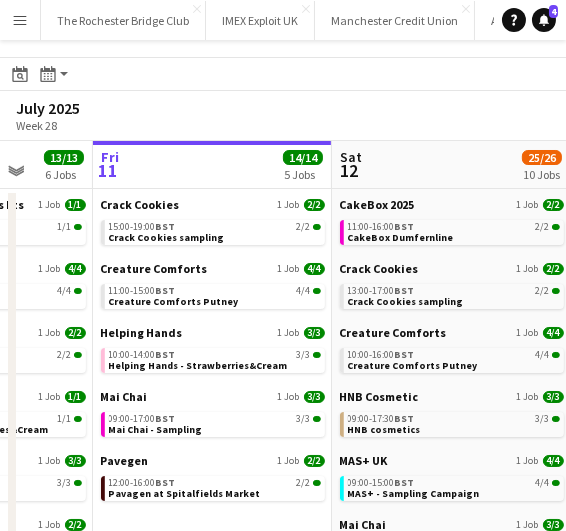drag, startPoint x: 312, startPoint y: 104, endPoint x: 159, endPoint y: 94, distance: 153.32645 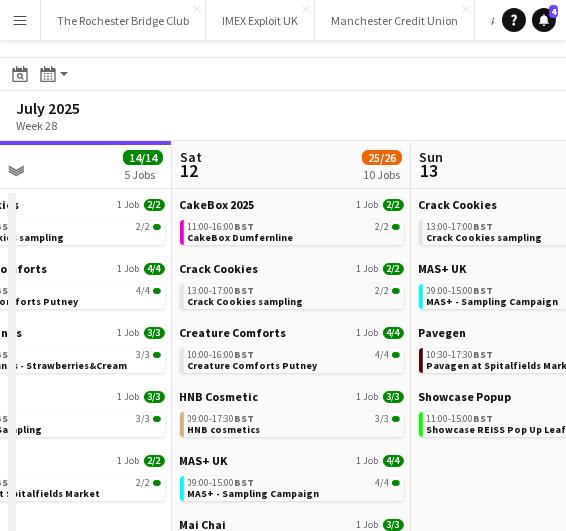 scroll, scrollTop: 0, scrollLeft: 783, axis: horizontal 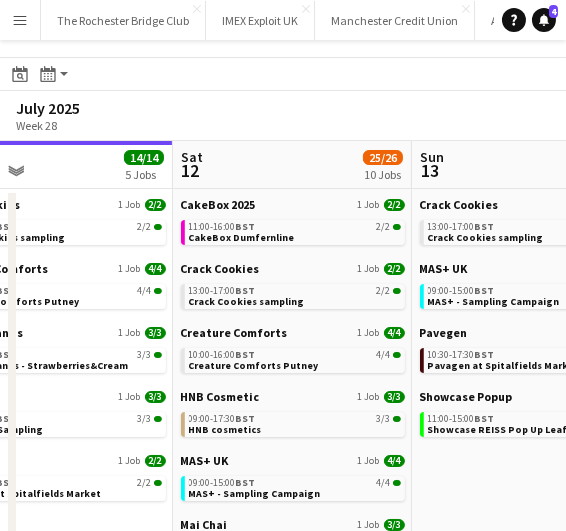 drag, startPoint x: 260, startPoint y: 523, endPoint x: 100, endPoint y: 502, distance: 161.37224 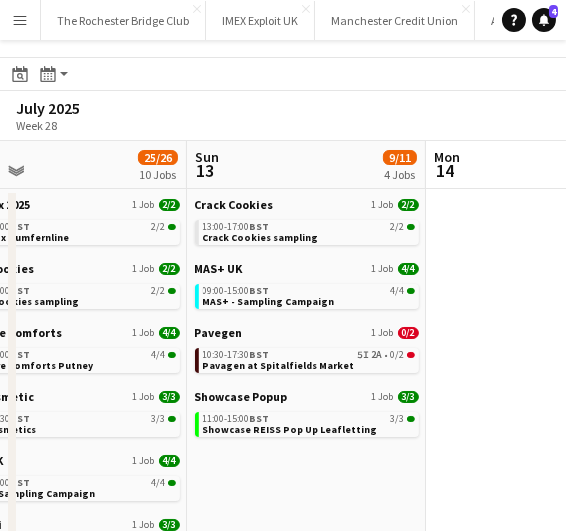 scroll, scrollTop: 0, scrollLeft: 778, axis: horizontal 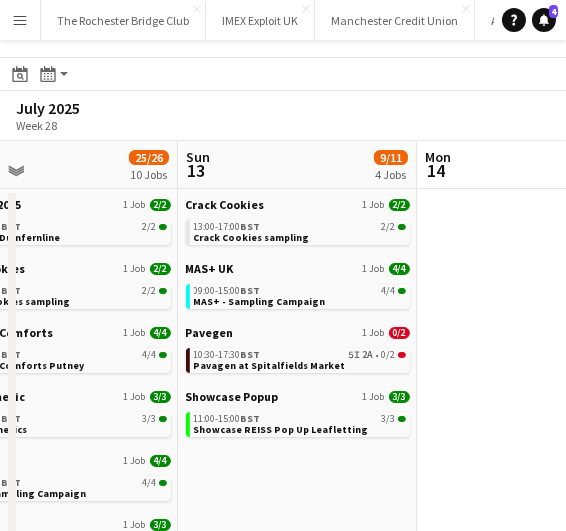 drag, startPoint x: 521, startPoint y: 473, endPoint x: 287, endPoint y: 433, distance: 237.39418 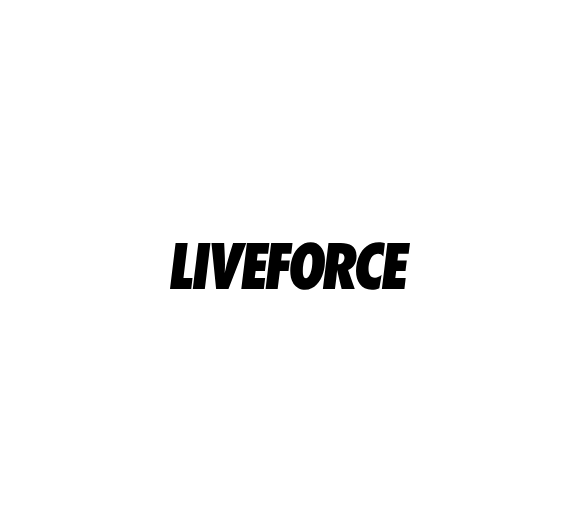 scroll, scrollTop: 0, scrollLeft: 0, axis: both 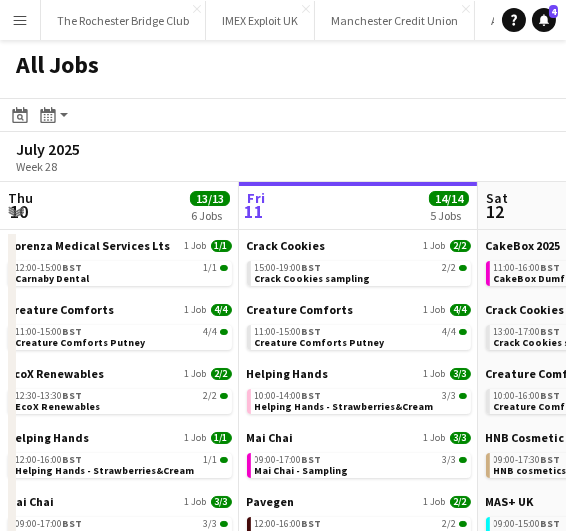 drag, startPoint x: 429, startPoint y: 151, endPoint x: 556, endPoint y: 180, distance: 130.26895 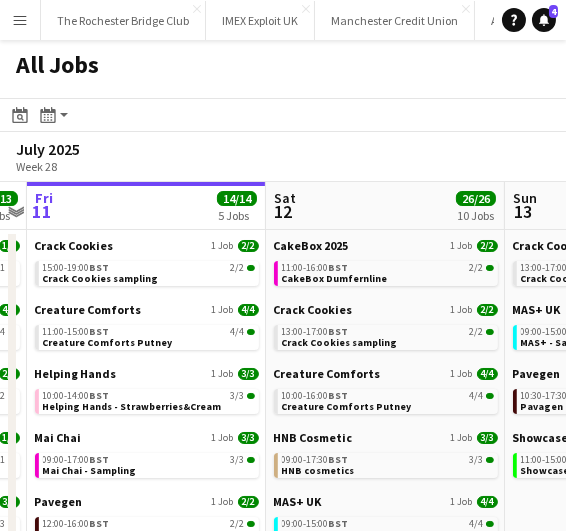scroll, scrollTop: 0, scrollLeft: 690, axis: horizontal 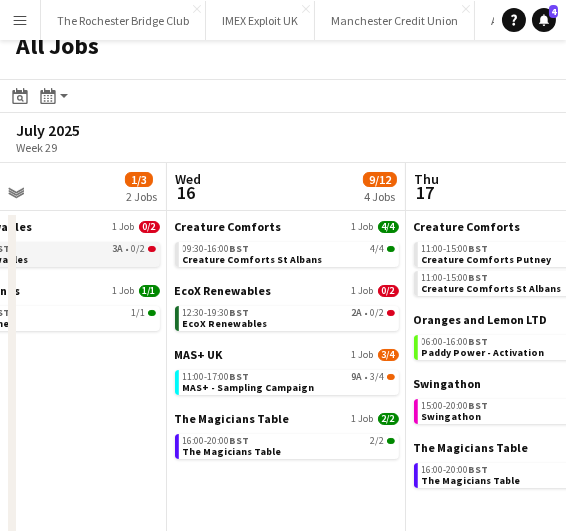 click on "12:30-19:30    BST   3A   •   0/2   EcoX Renewables" 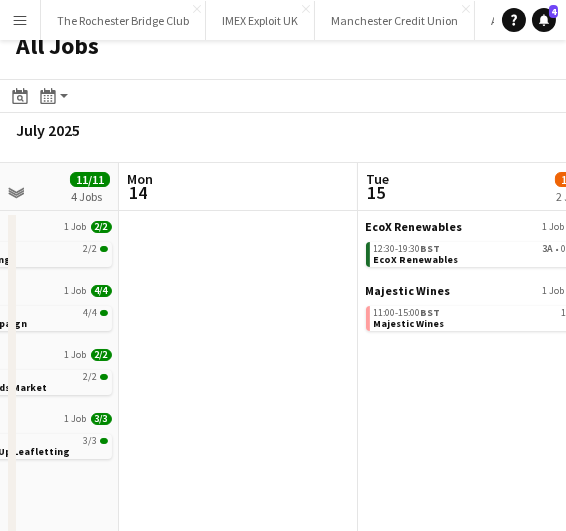 scroll, scrollTop: 0, scrollLeft: 598, axis: horizontal 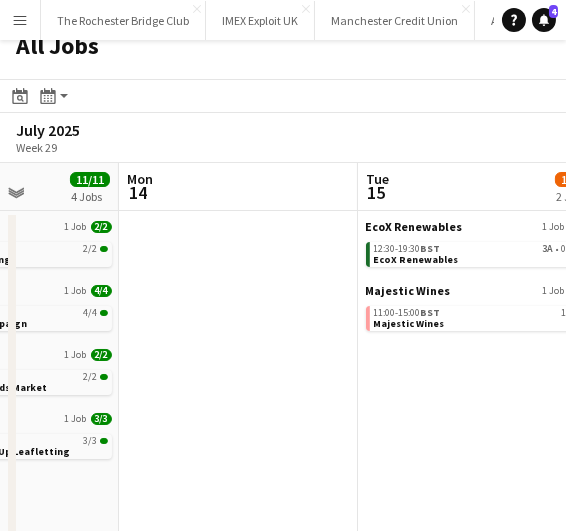 drag, startPoint x: 316, startPoint y: 403, endPoint x: 579, endPoint y: 377, distance: 264.28204 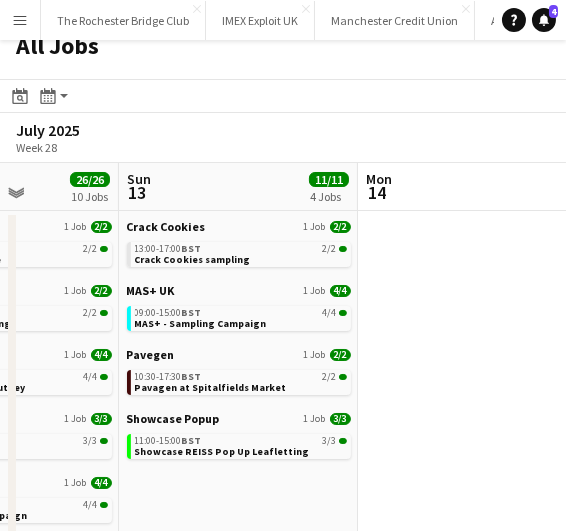 scroll, scrollTop: 0, scrollLeft: 586, axis: horizontal 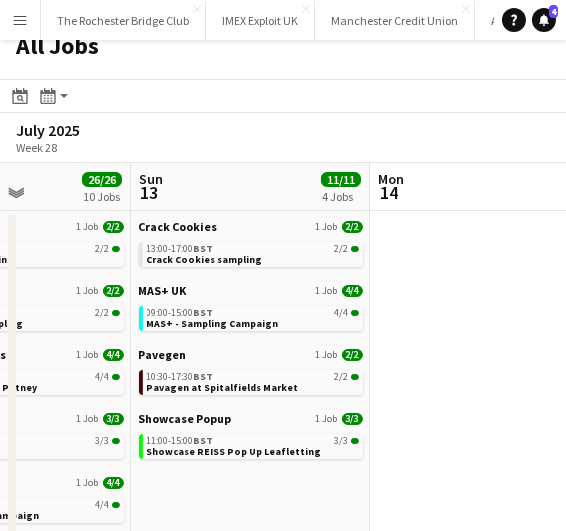 drag, startPoint x: 256, startPoint y: 407, endPoint x: 573, endPoint y: 374, distance: 318.71304 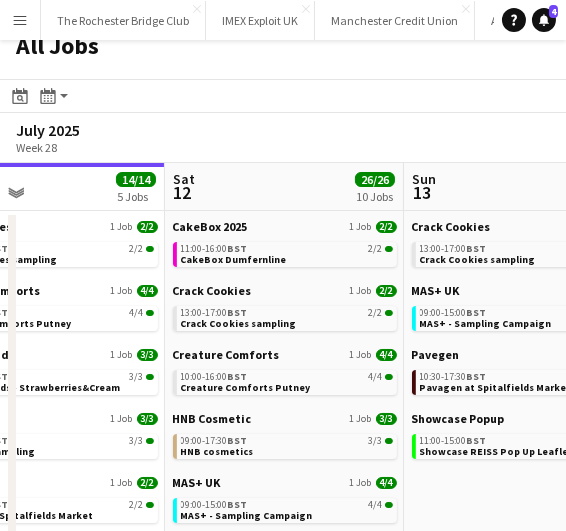 scroll, scrollTop: 0, scrollLeft: 553, axis: horizontal 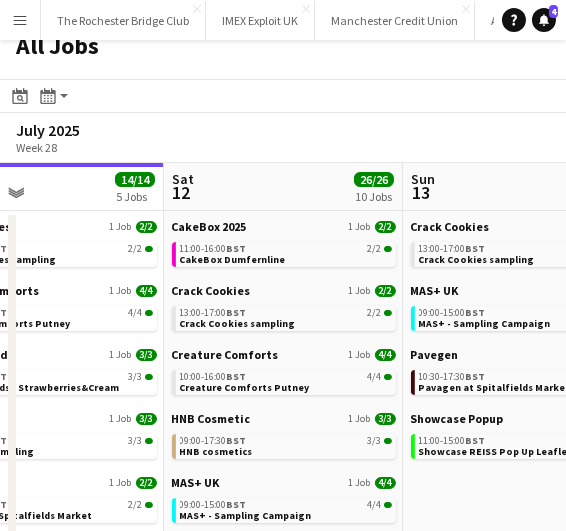 drag, startPoint x: 192, startPoint y: 469, endPoint x: 464, endPoint y: 406, distance: 279.20065 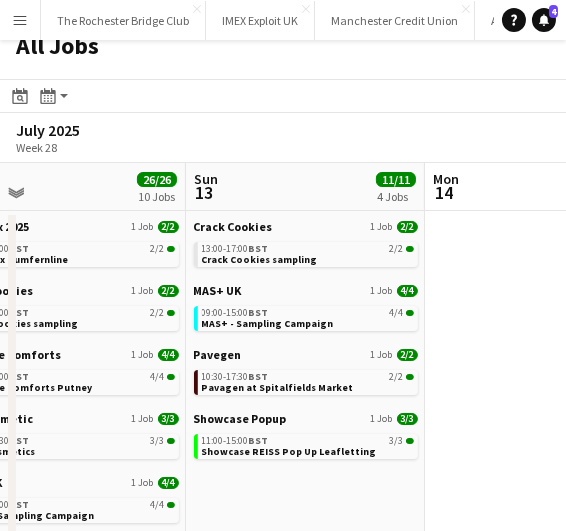 scroll, scrollTop: 0, scrollLeft: 769, axis: horizontal 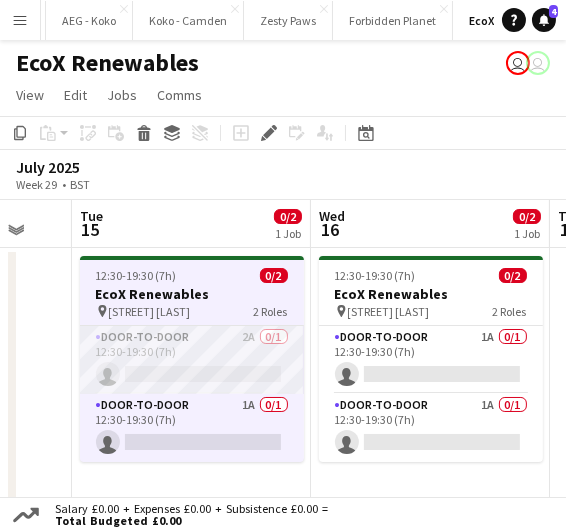 click on "Door-to-Door   2A   0/1   12:30-19:30 (7h)
single-neutral-actions" 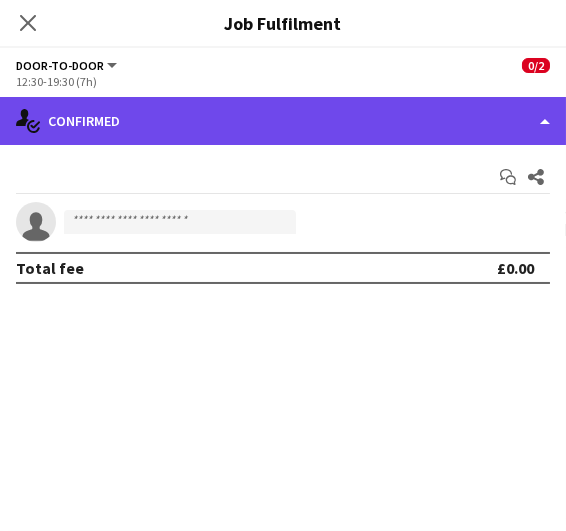 click on "single-neutral-actions-check-2
Confirmed" 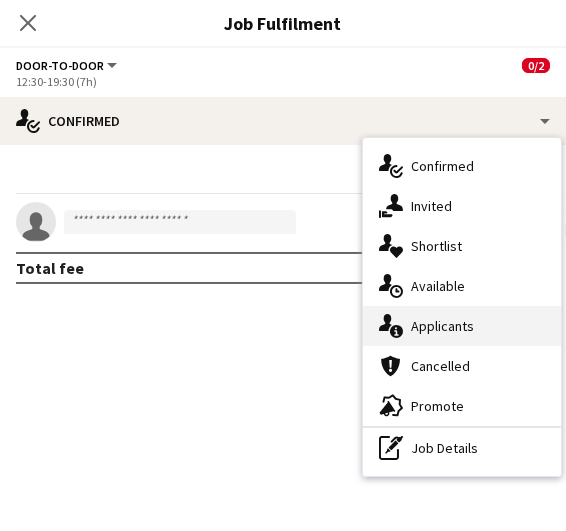 click on "single-neutral-actions-information
Applicants" at bounding box center (462, 326) 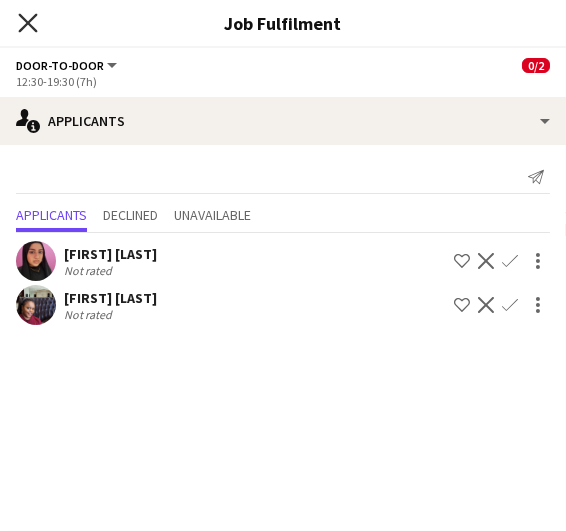 click on "Close pop-in" 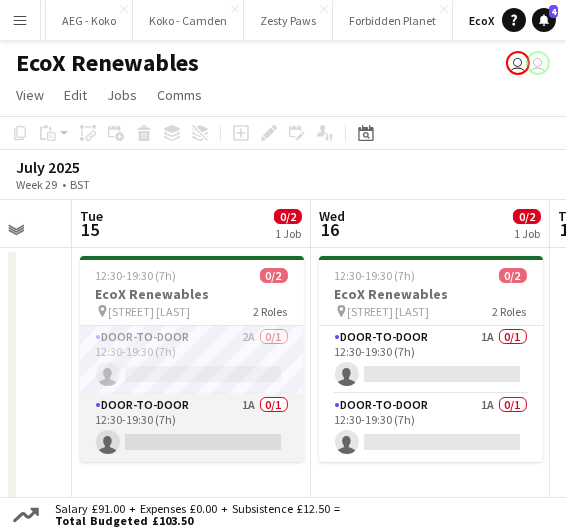 click on "Door-to-Door   1A   0/1   12:30-19:30 (7h)
single-neutral-actions" 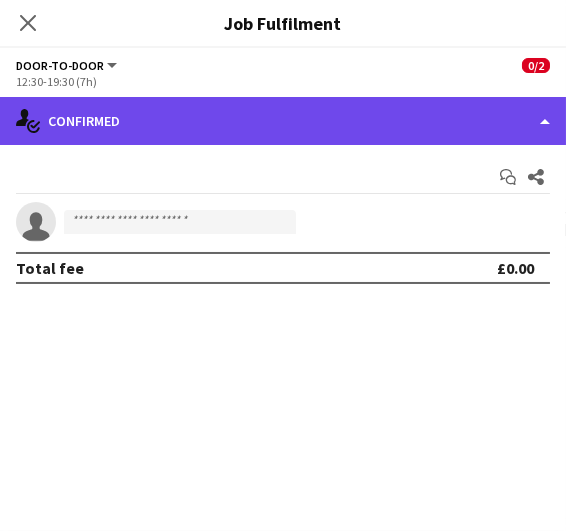 click on "single-neutral-actions-check-2
Confirmed" 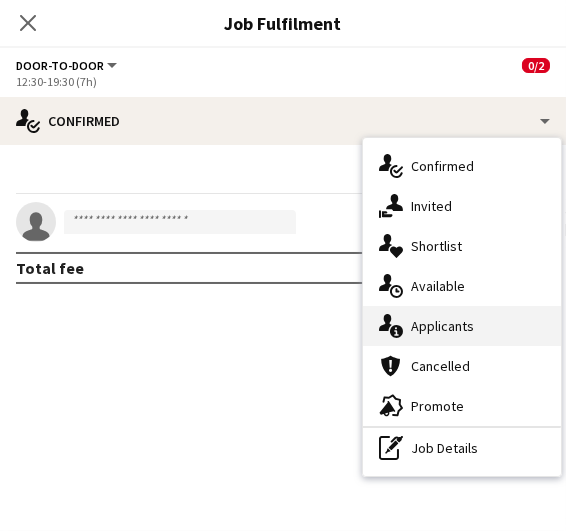 click on "single-neutral-actions-information
Applicants" at bounding box center [462, 326] 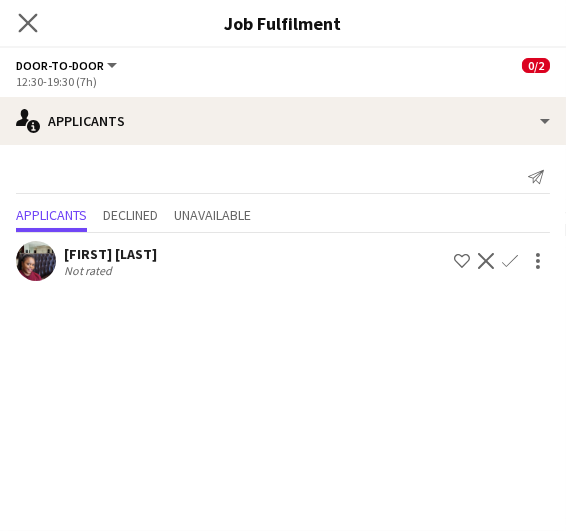 click on "Close pop-in" 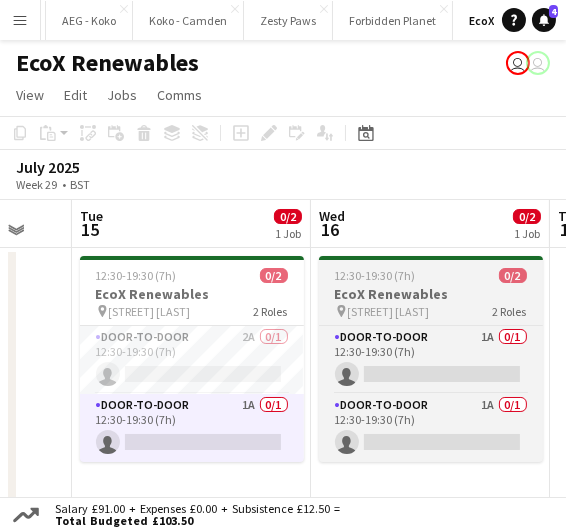 click on "12:30-19:30 (7h)    0/2   EcoX Renewables
pin
Sutton Benger    2 Roles   Door-to-Door   1A   0/1   12:30-19:30 (7h)
single-neutral-actions
Door-to-Door   1A   0/1   12:30-19:30 (7h)
single-neutral-actions" 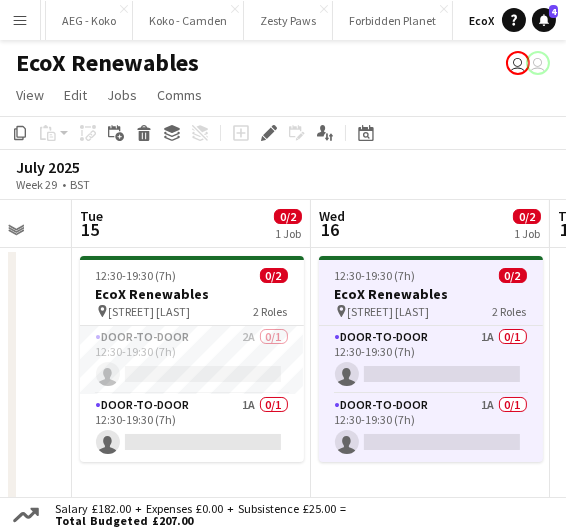 click on "12:30-19:30 (7h)    0/2" 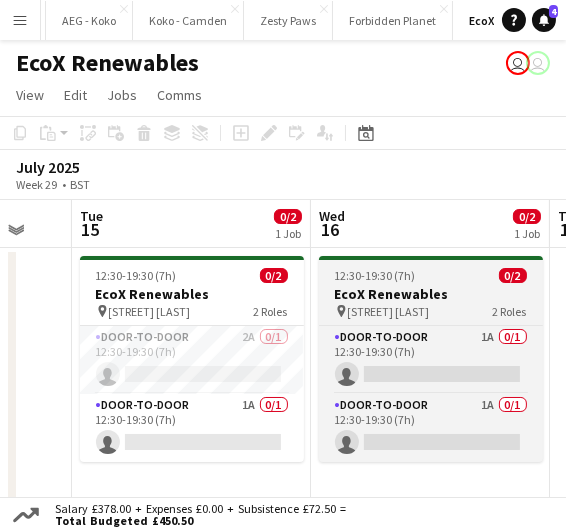 click on "Sutton Benger" 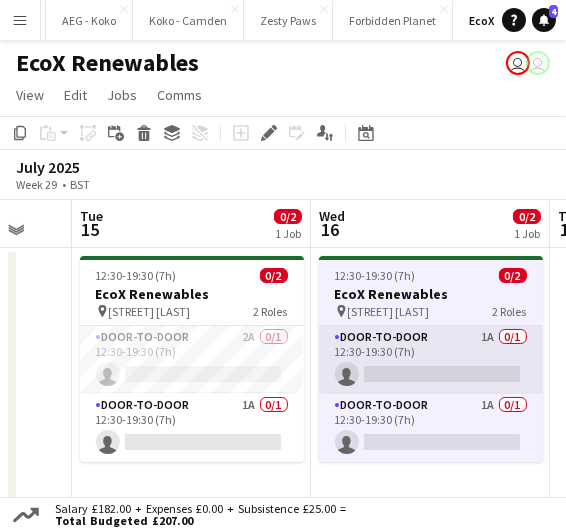 click on "Door-to-Door   1A   0/1   12:30-19:30 (7h)
single-neutral-actions" 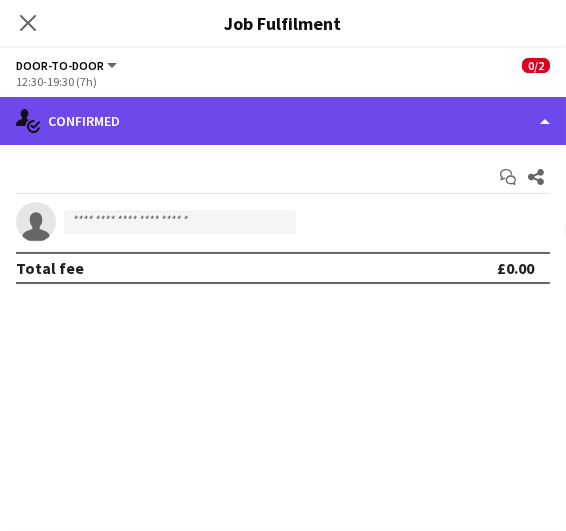 click on "single-neutral-actions-check-2
Confirmed" 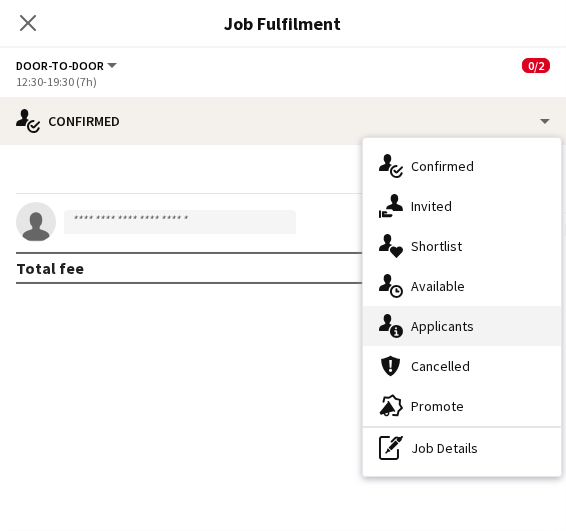 click on "single-neutral-actions-information
Applicants" at bounding box center (462, 326) 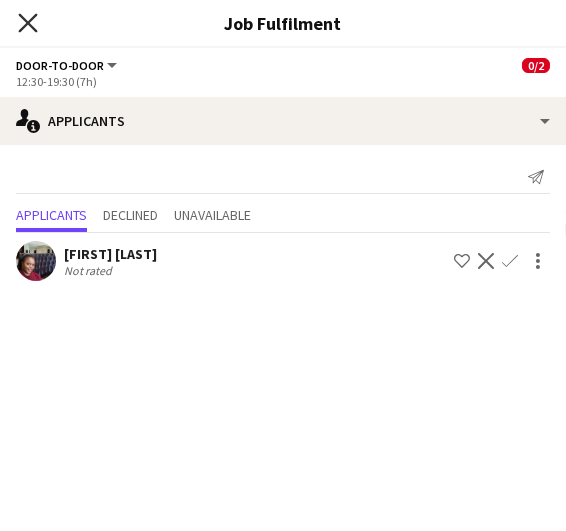 click on "Close pop-in" 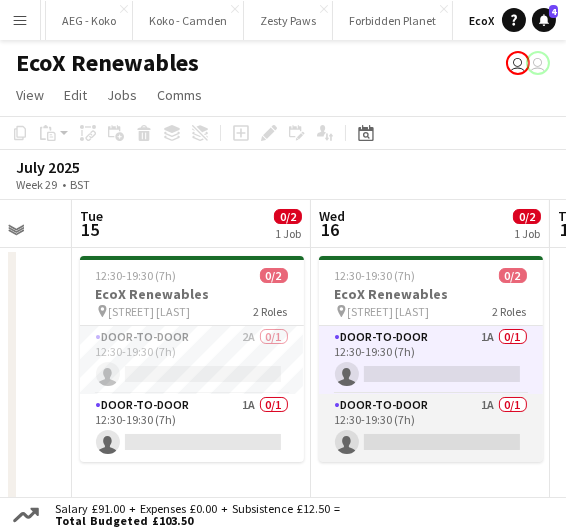click on "Door-to-Door   1A   0/1   12:30-19:30 (7h)
single-neutral-actions" 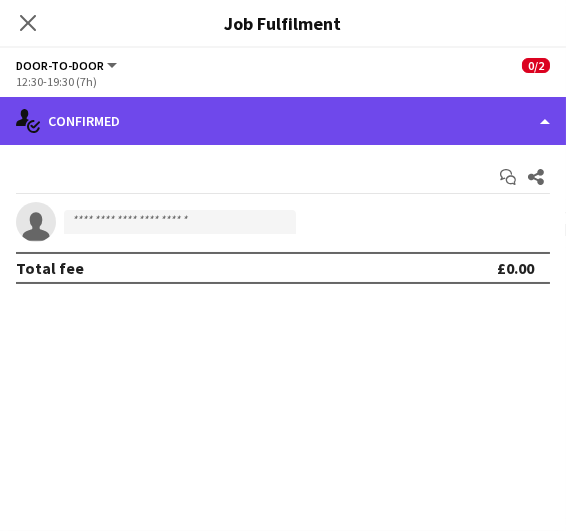 click on "single-neutral-actions-check-2
Confirmed" 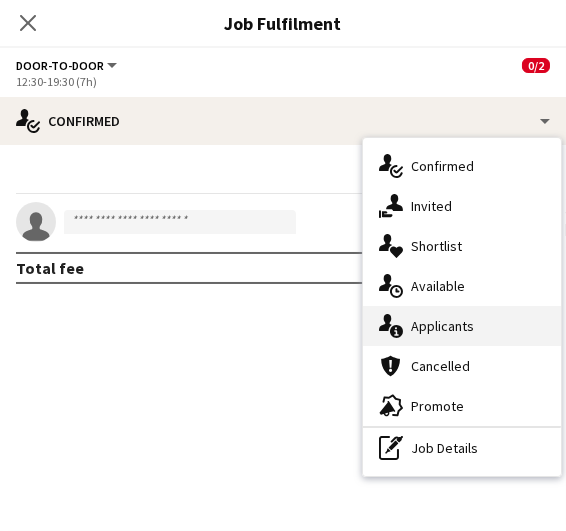click on "single-neutral-actions-information
Applicants" at bounding box center (462, 326) 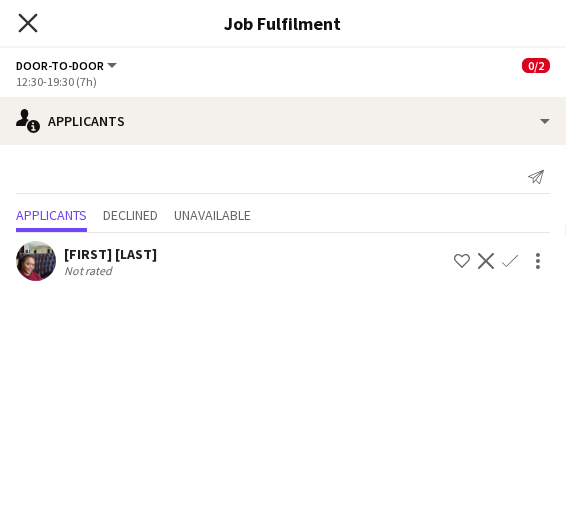 click on "Close pop-in" 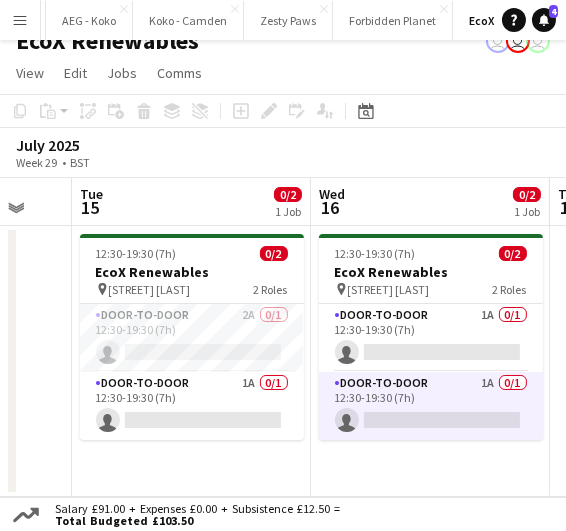 scroll, scrollTop: 0, scrollLeft: 0, axis: both 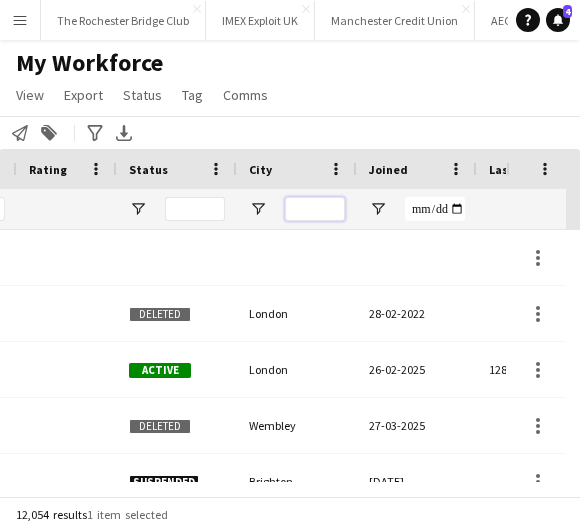 click at bounding box center [315, 209] 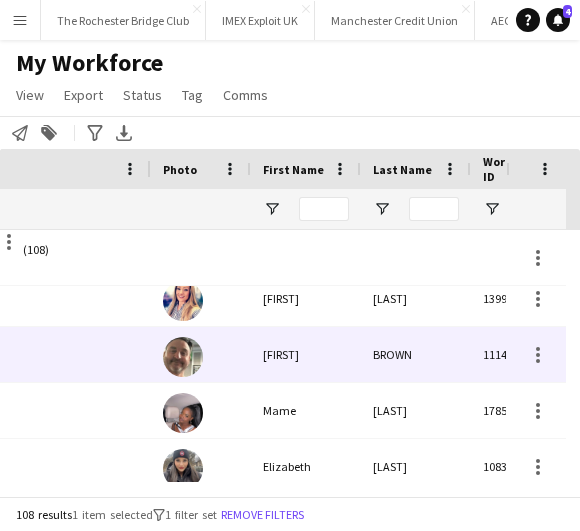 type on "*******" 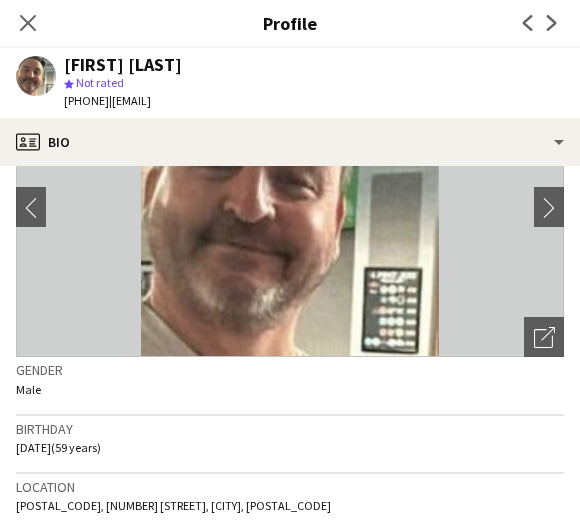 scroll, scrollTop: 0, scrollLeft: 0, axis: both 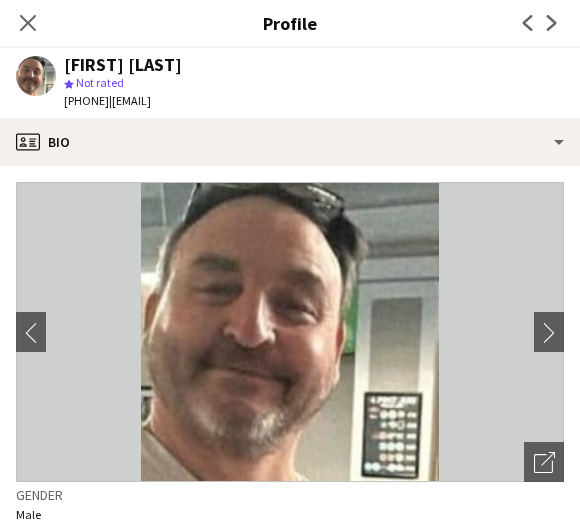drag, startPoint x: 36, startPoint y: 26, endPoint x: 95, endPoint y: 32, distance: 59.3043 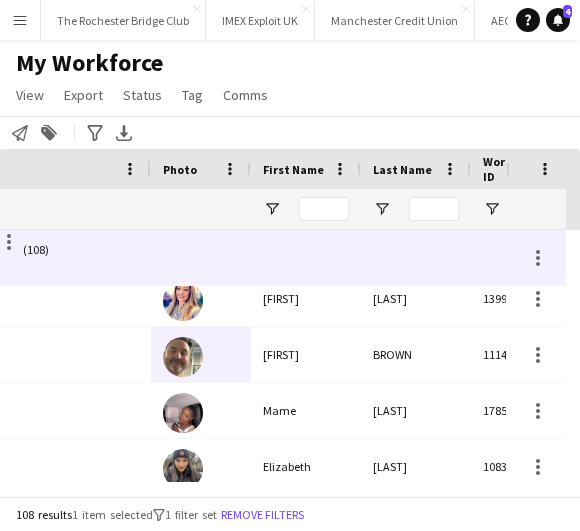 scroll, scrollTop: 1461, scrollLeft: 0, axis: vertical 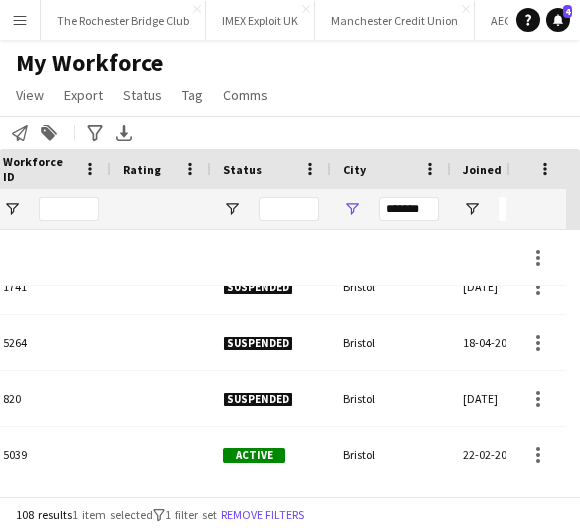 click on "My Workforce   View   Views  Default view New view Update view Delete view Edit name Customise view Customise filters Reset Filters Reset View Reset All  Export  New starters report Export as XLSX Export as PDF  Status  Edit  Tag  New tag  Edit tag  ACTIVE LONDON (79) Completion email sent 01/04 (4) Completion email sent 02/05 (7) Completion email sent 30/04 (30) Induction booked (15) Induction invite 01/05 (1) Induction invite sent 01/05 (1) Induction invite sent 02/05 (1) Induction invite sent 30/04 (36) Missed Induction 02/05 (2)  Add to tag  ACTIVE LONDON (79) Completion email sent 01/04 (4) Completion email sent 02/05 (7) Completion email sent 30/04 (30) Induction booked (15) Induction invite 01/05 (1) Induction invite sent 01/05 (1) Induction invite sent 02/05 (1) Induction invite sent 30/04 (36) Missed Induction 02/05 (2)  Untag  ACTIVE LONDON (79) Completion email sent 01/04 (4) Completion email sent 02/05 (7) Completion email sent 30/04 (30) Induction booked (15) Induction invite 01/05 (1)  Comms" 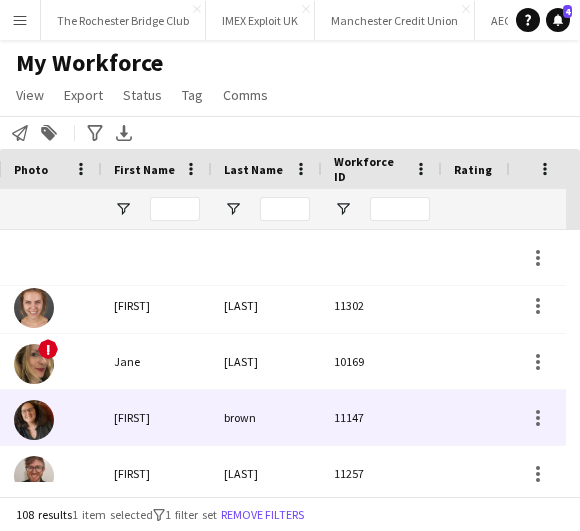 click at bounding box center (52, 417) 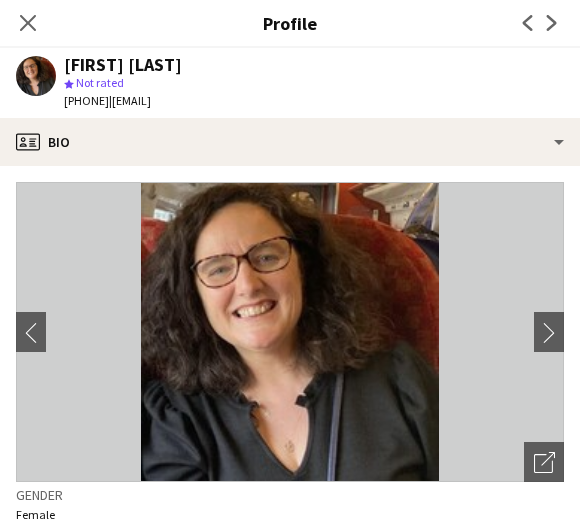 click on "Close pop-in" 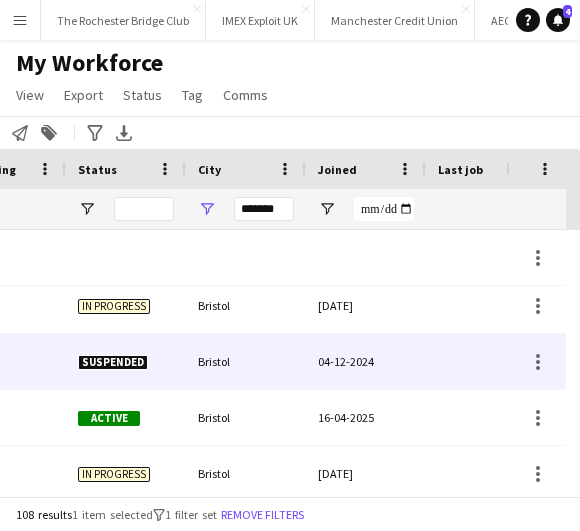 scroll, scrollTop: 0, scrollLeft: 583, axis: horizontal 